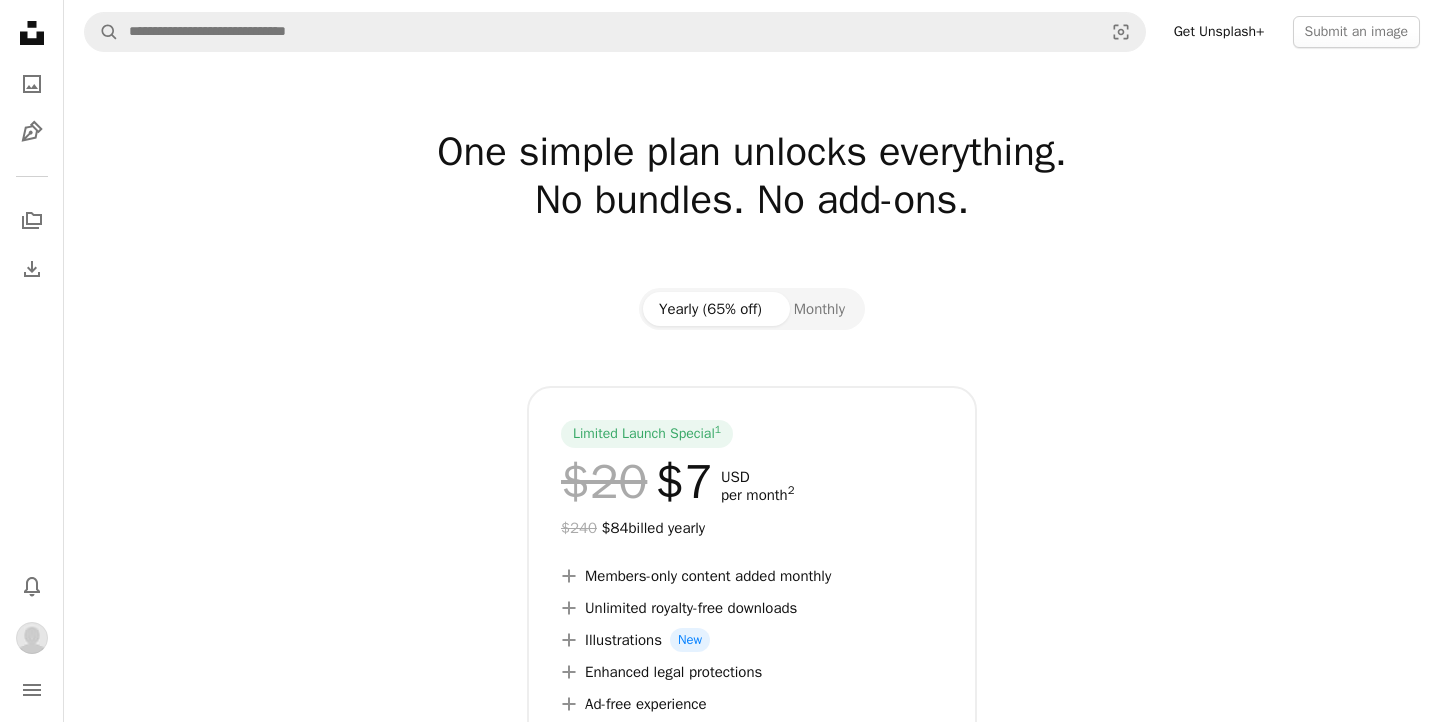 scroll, scrollTop: 0, scrollLeft: 0, axis: both 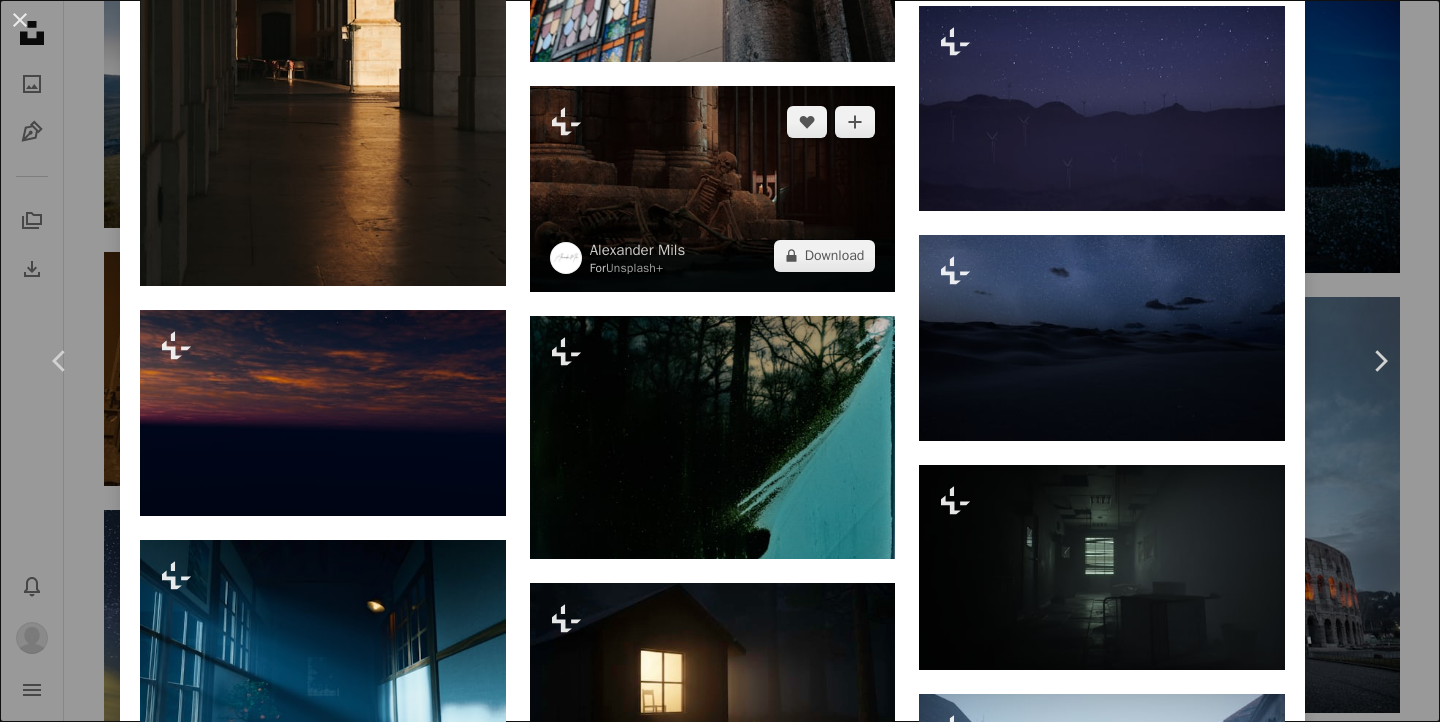 click at bounding box center [713, 189] 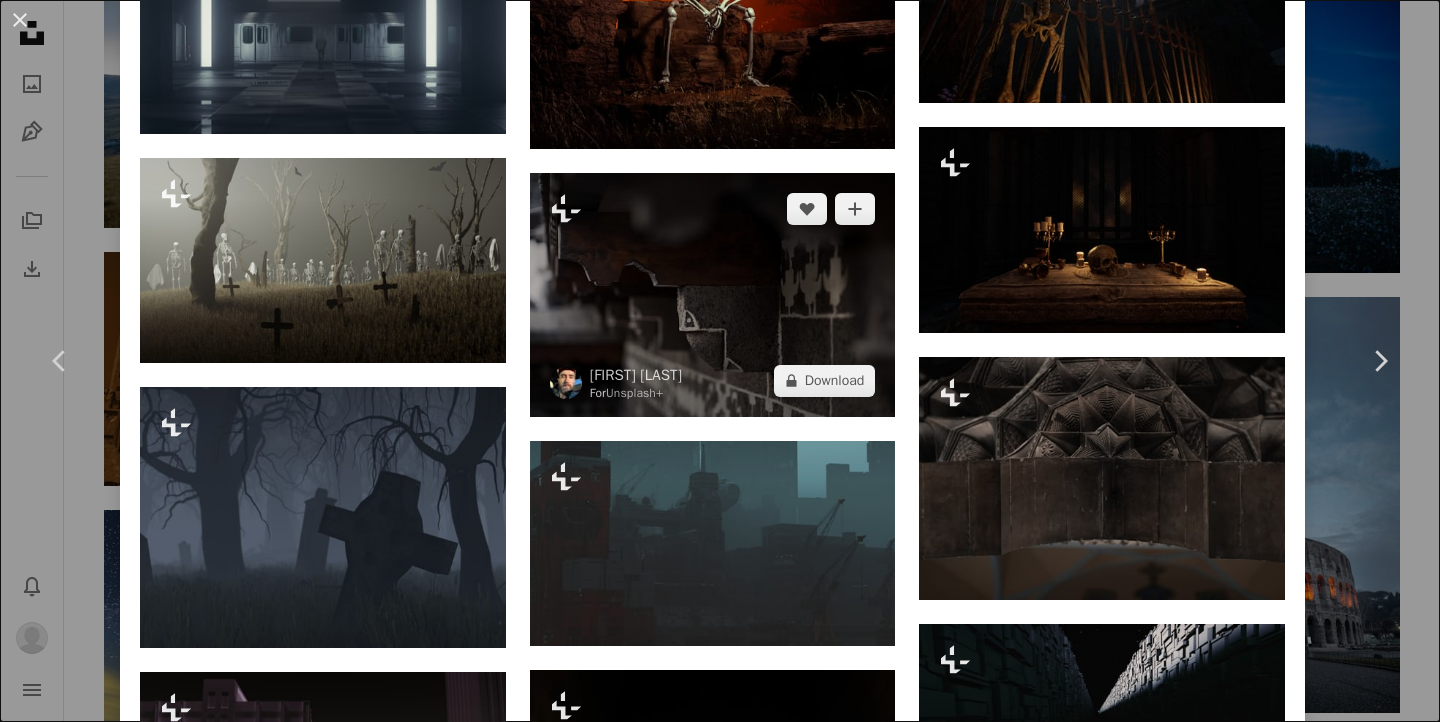 scroll, scrollTop: 2915, scrollLeft: 0, axis: vertical 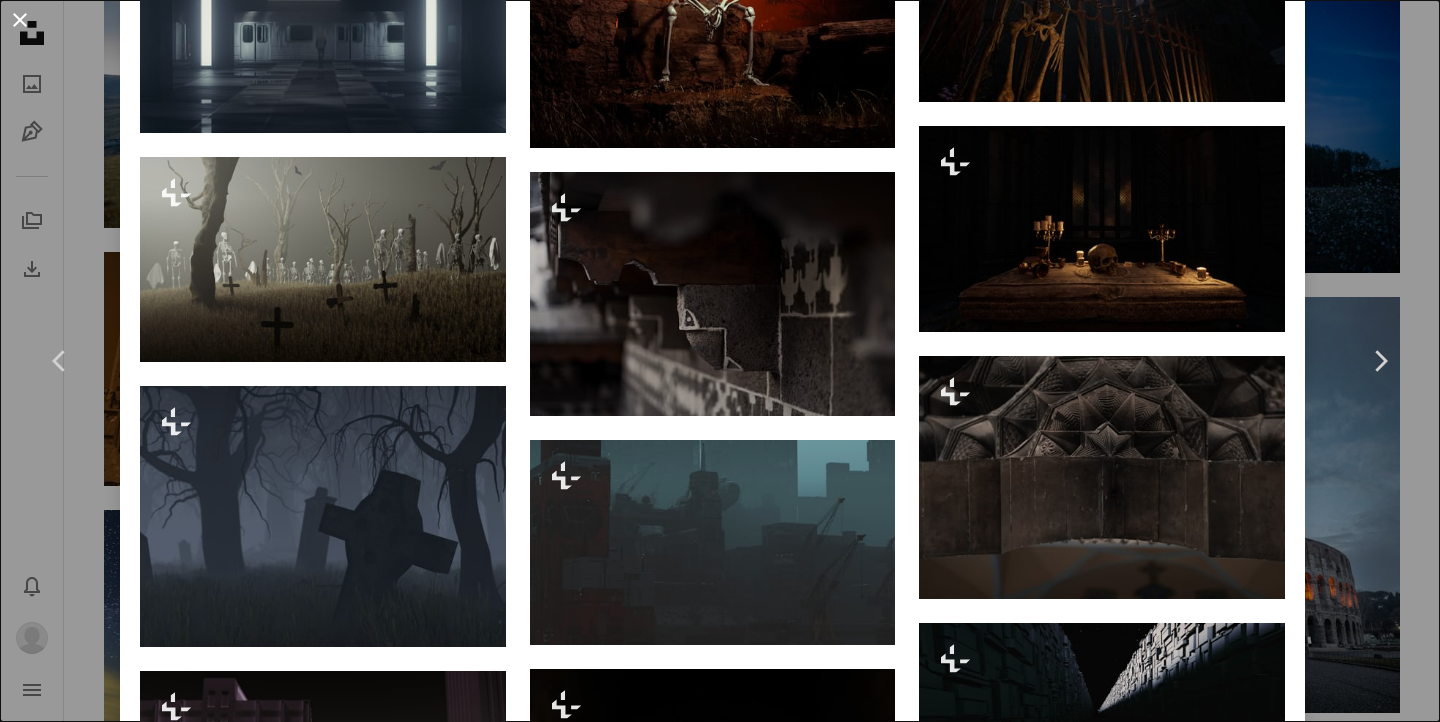 click on "An X shape" at bounding box center [20, 20] 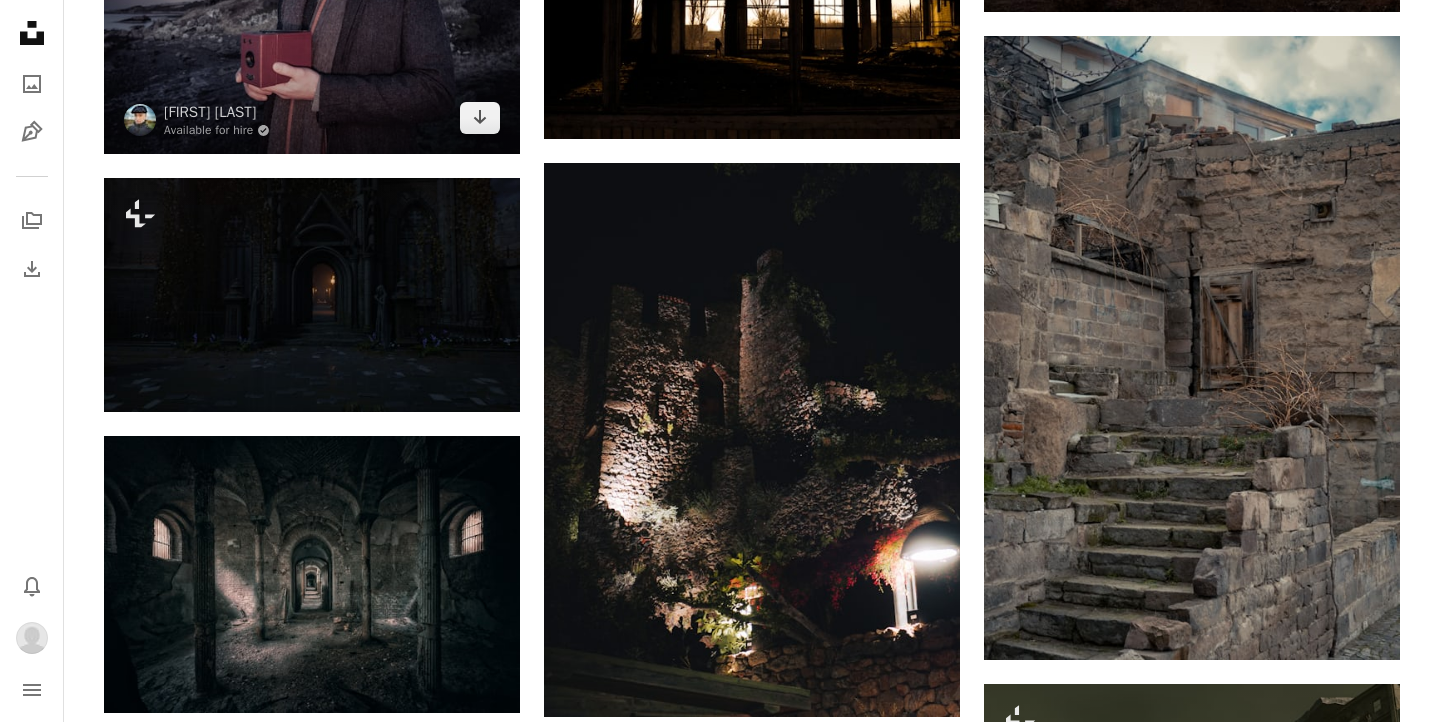 scroll, scrollTop: 6675, scrollLeft: 0, axis: vertical 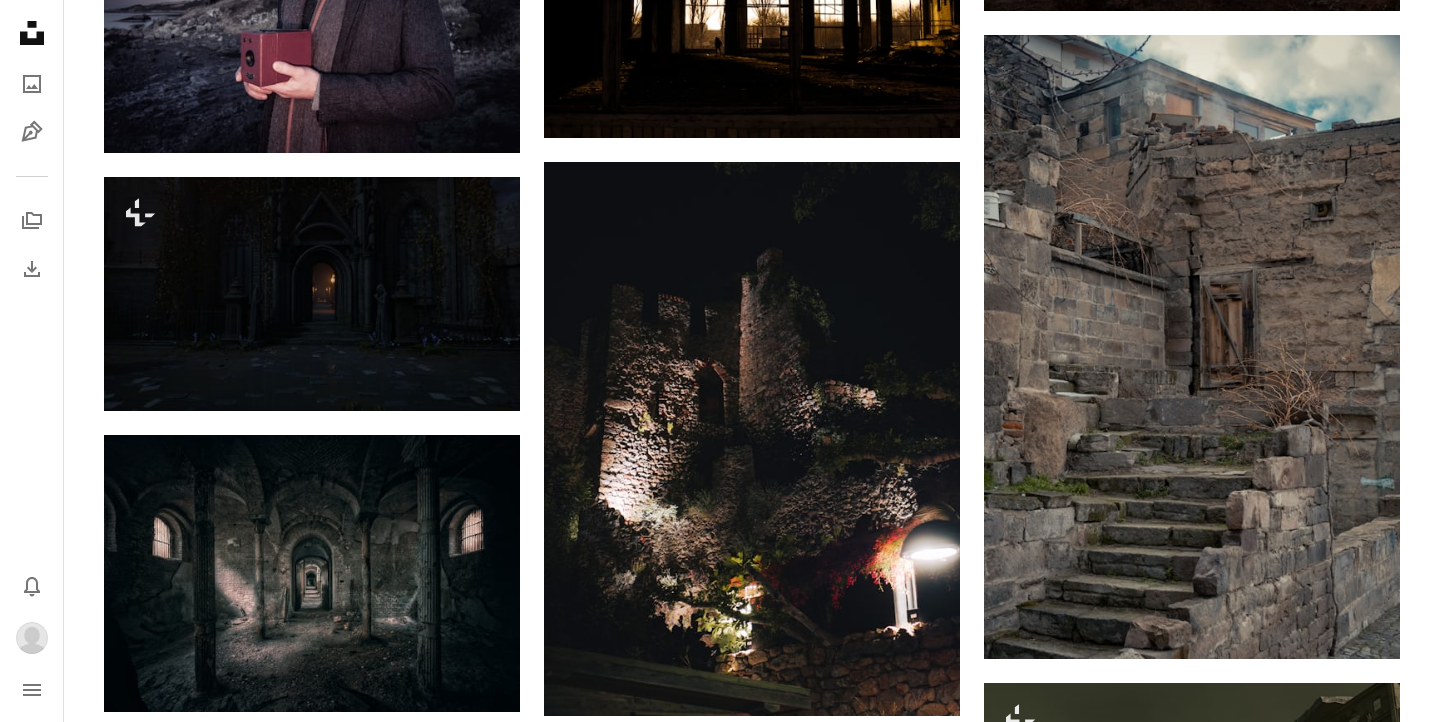 click at bounding box center [312, 1048] 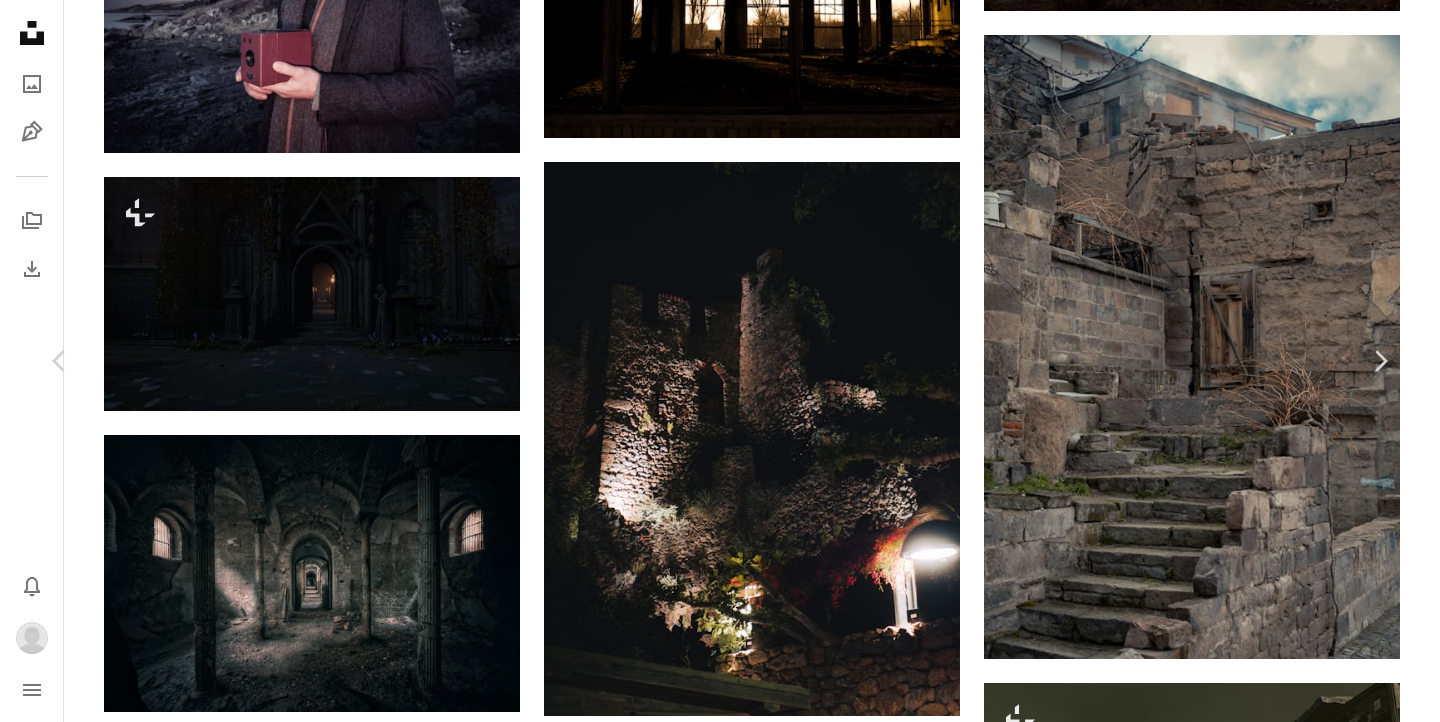click at bounding box center (712, 6561) 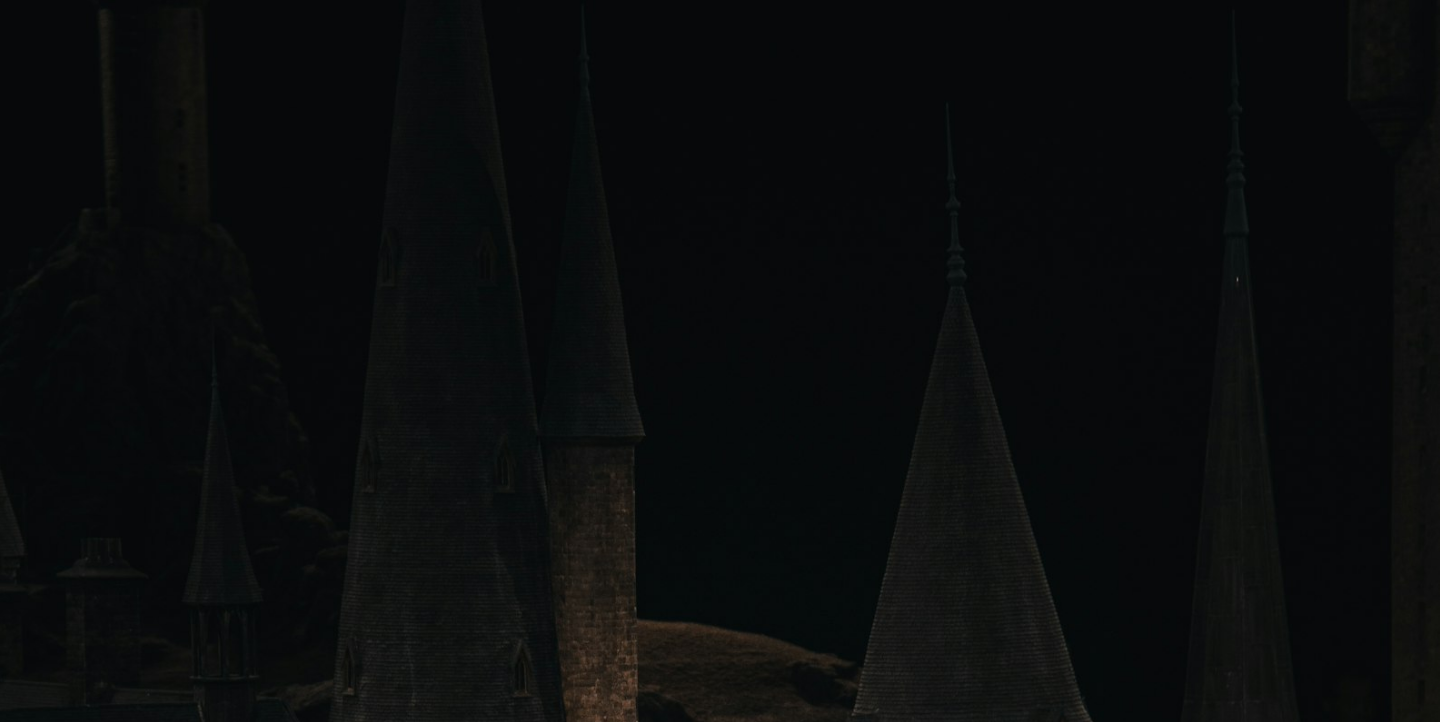 scroll, scrollTop: 720, scrollLeft: 0, axis: vertical 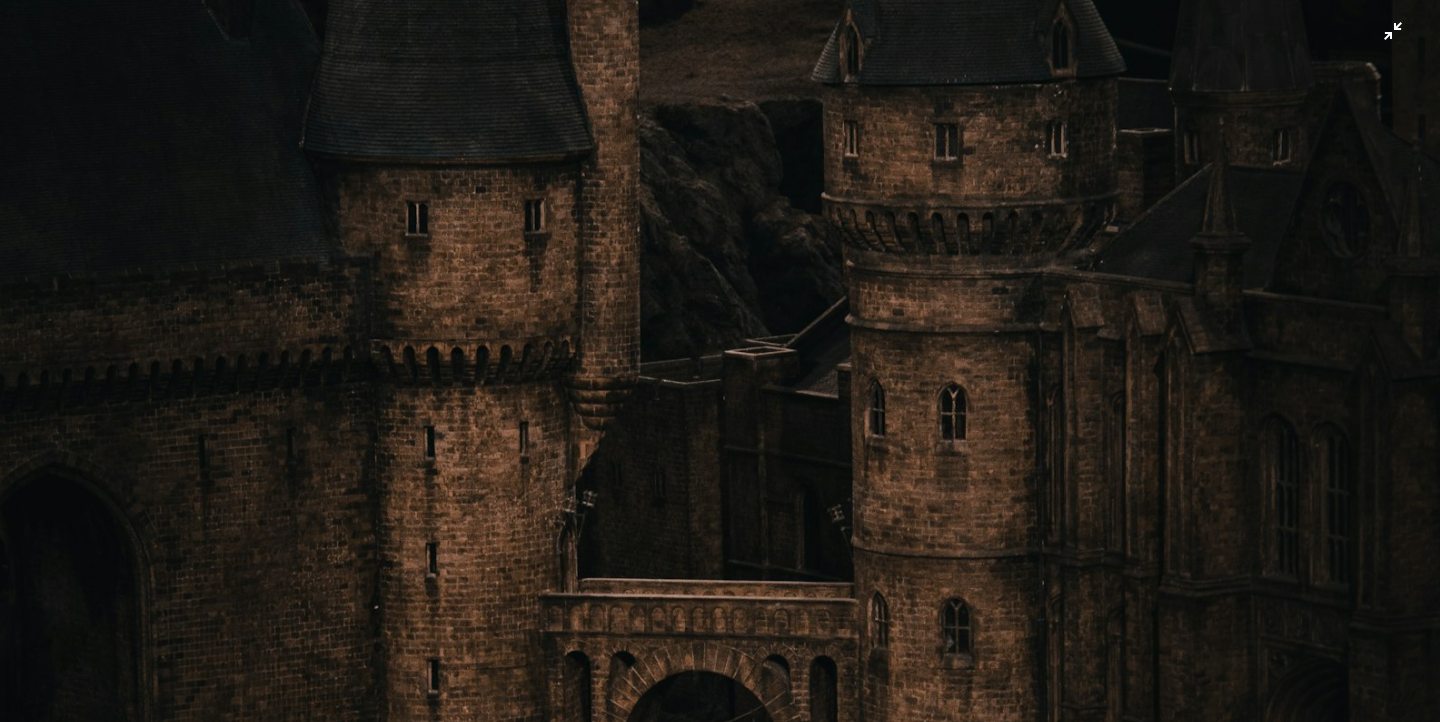 click at bounding box center (720, 360) 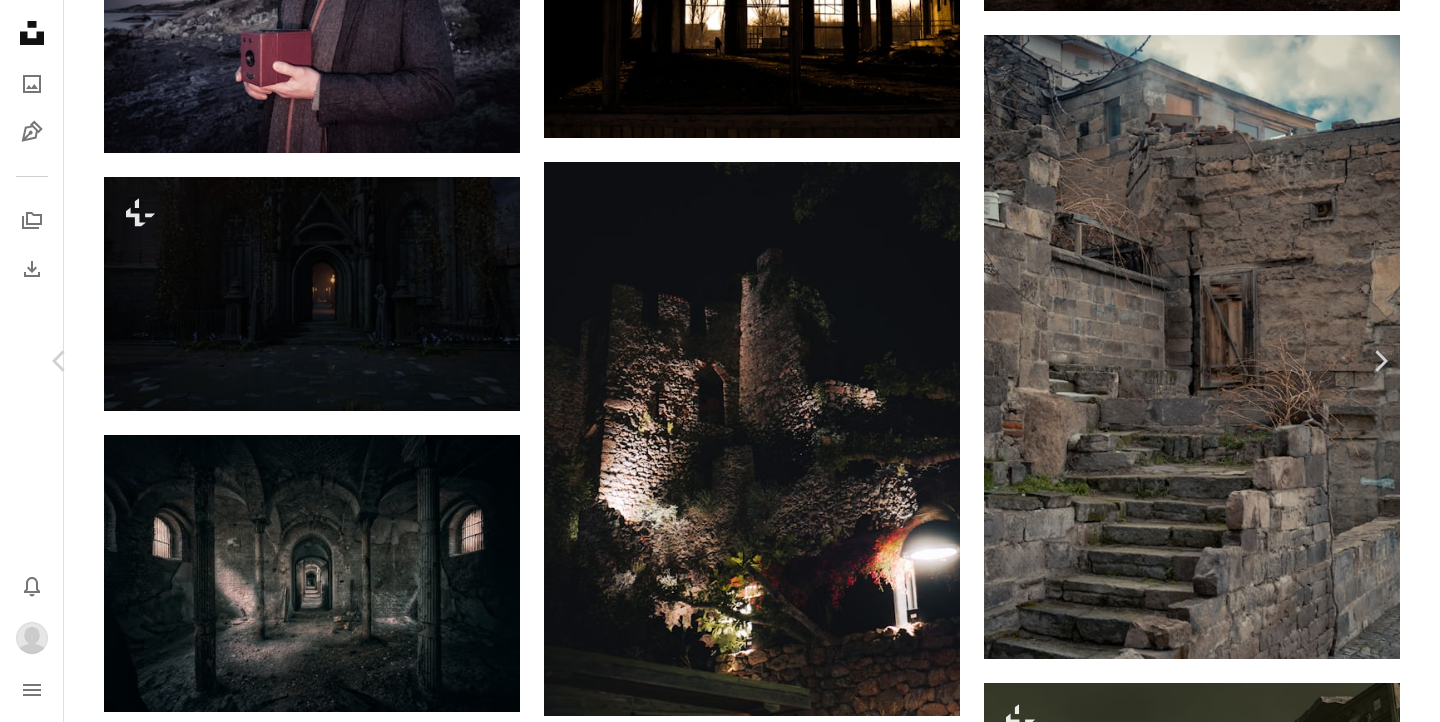 scroll, scrollTop: 2806, scrollLeft: 0, axis: vertical 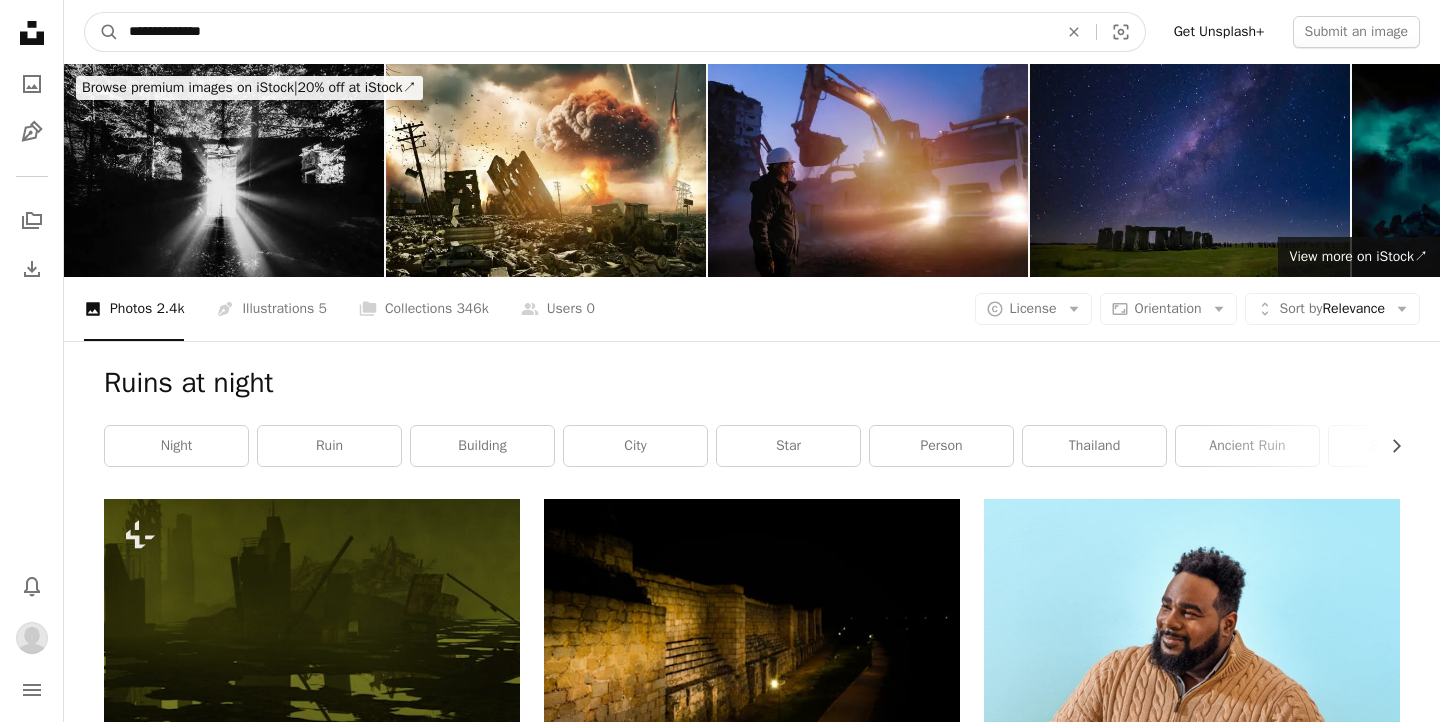 click on "**********" at bounding box center [585, 32] 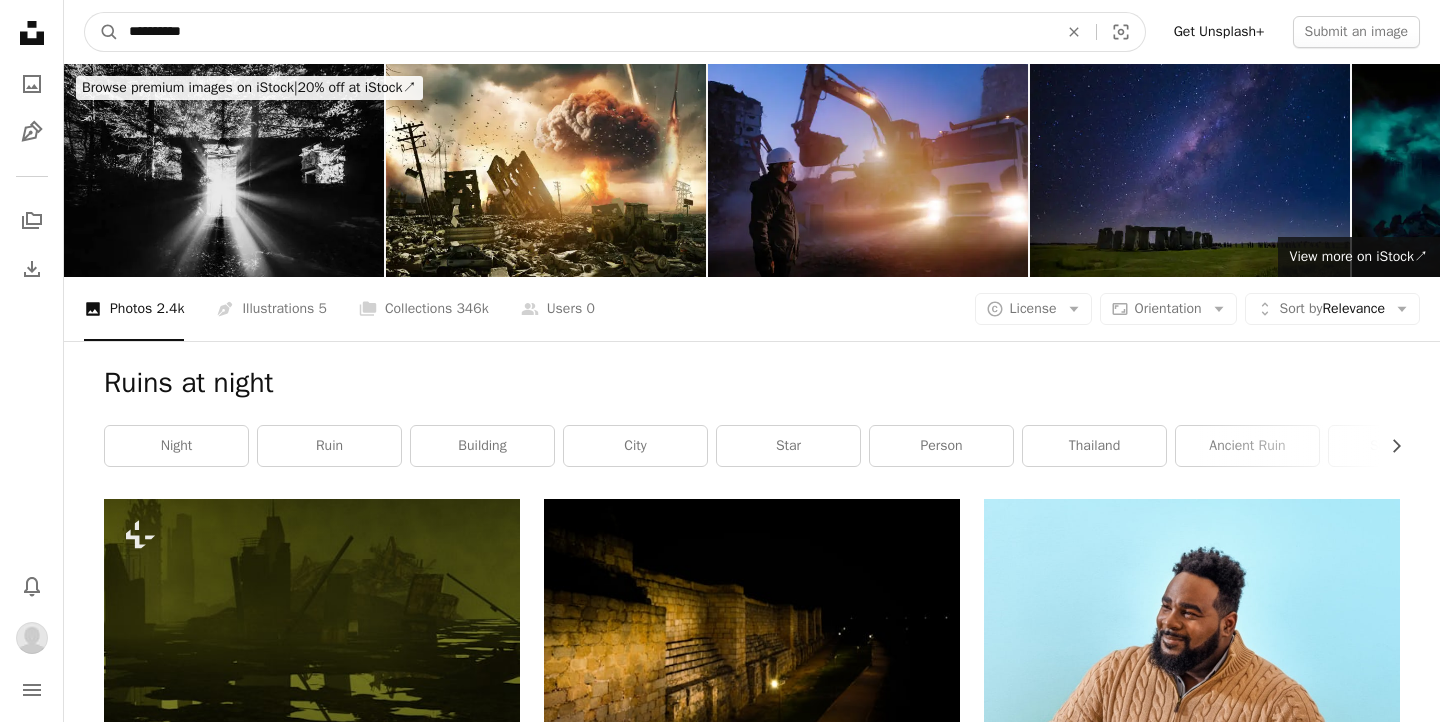 type on "**********" 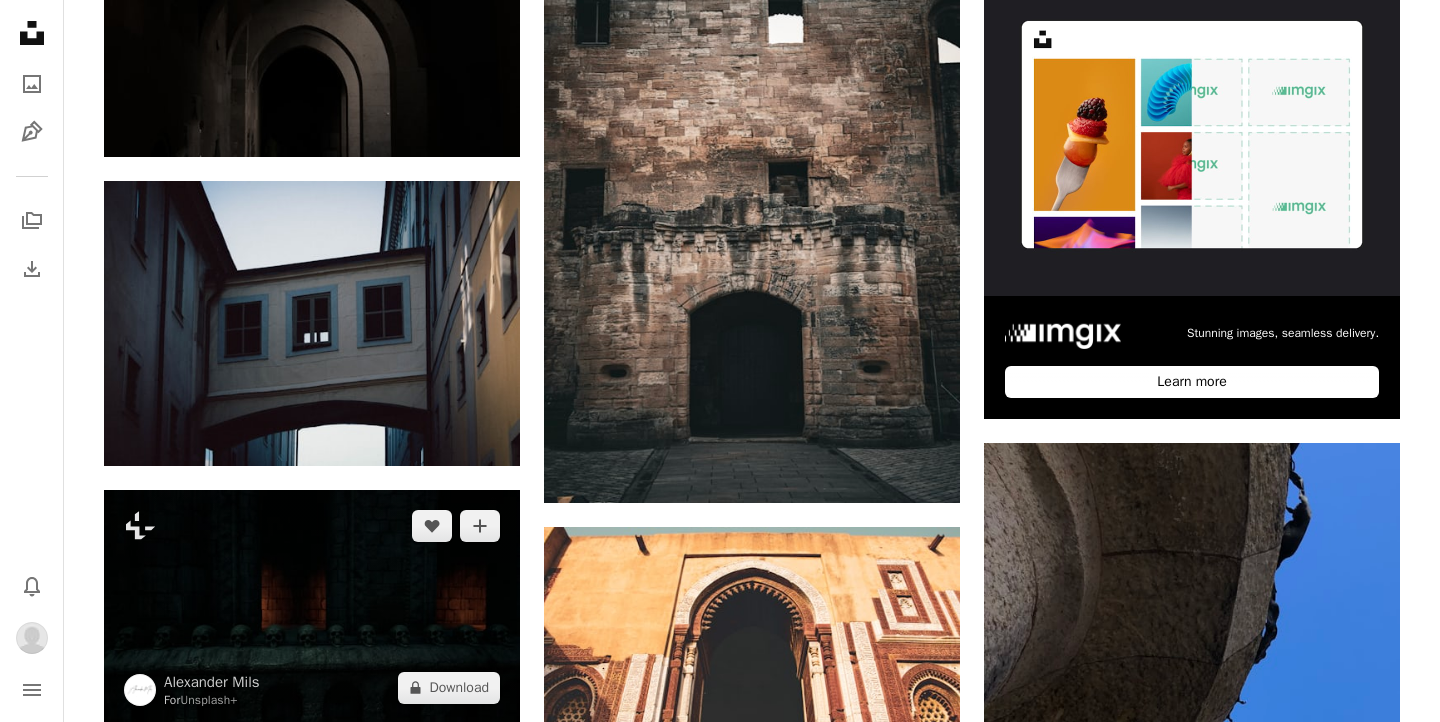 scroll, scrollTop: 635, scrollLeft: 0, axis: vertical 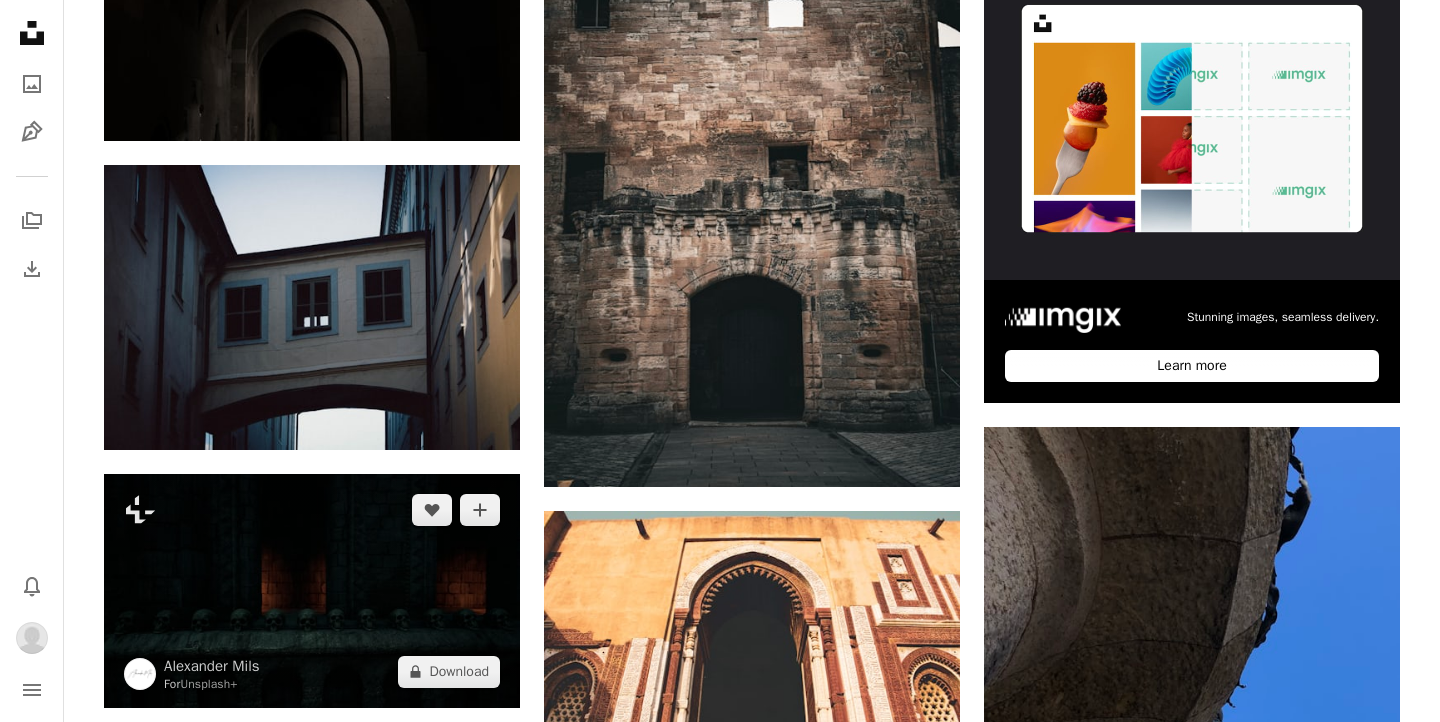click at bounding box center (312, 591) 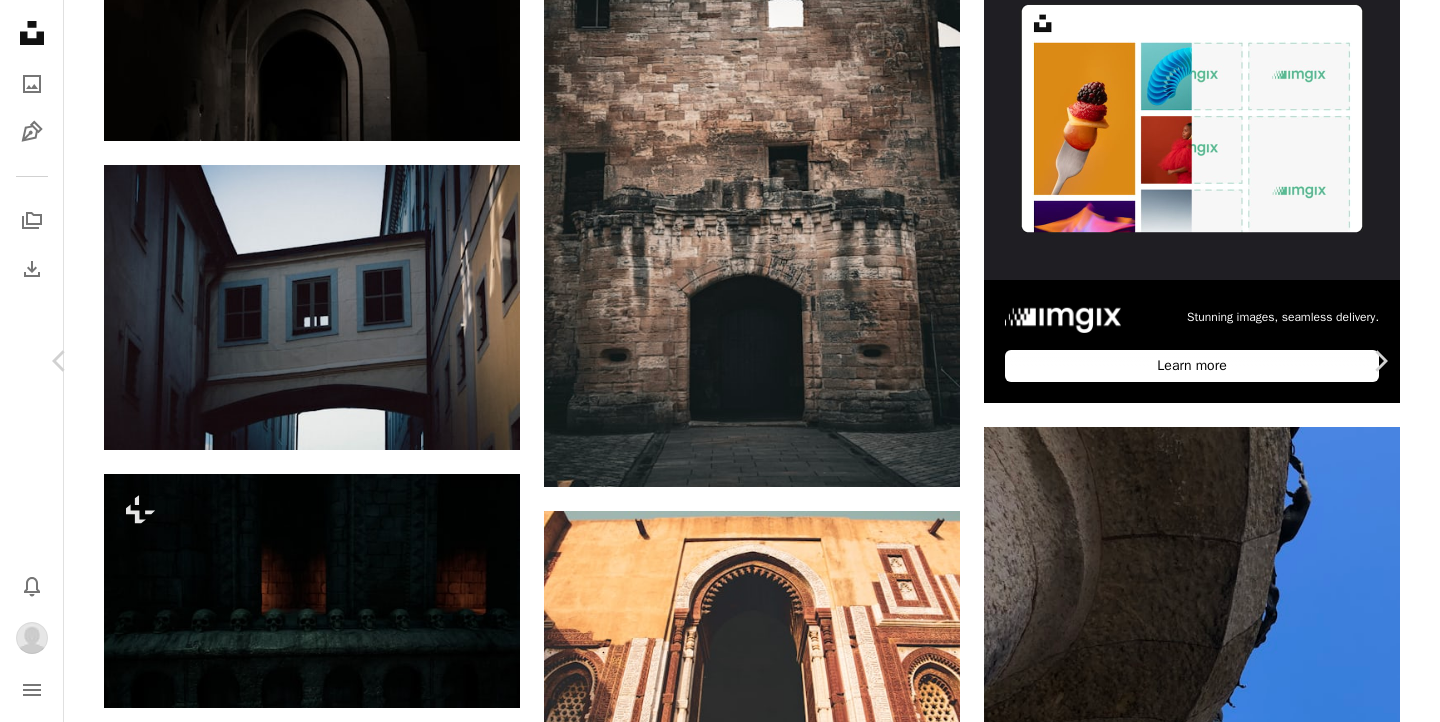 click on "An X shape" at bounding box center (20, 20) 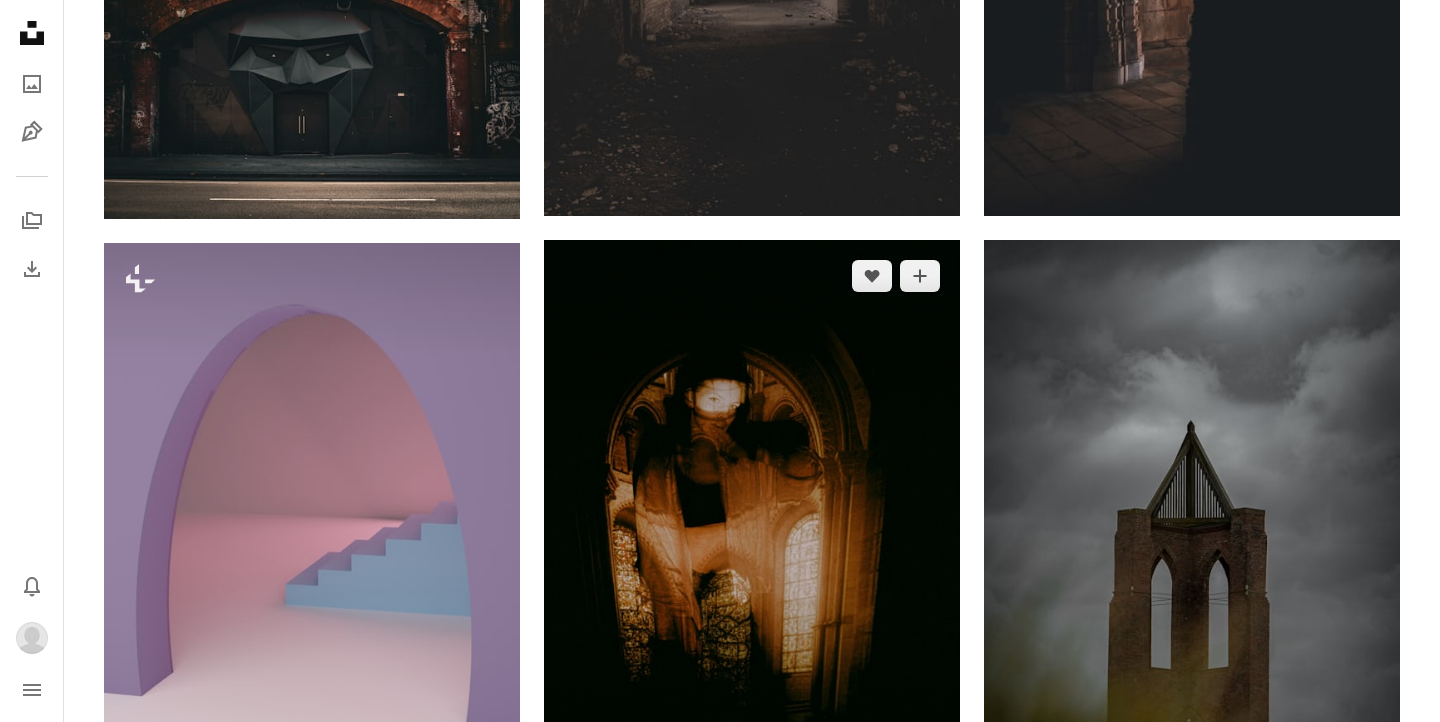 scroll, scrollTop: 2102, scrollLeft: 0, axis: vertical 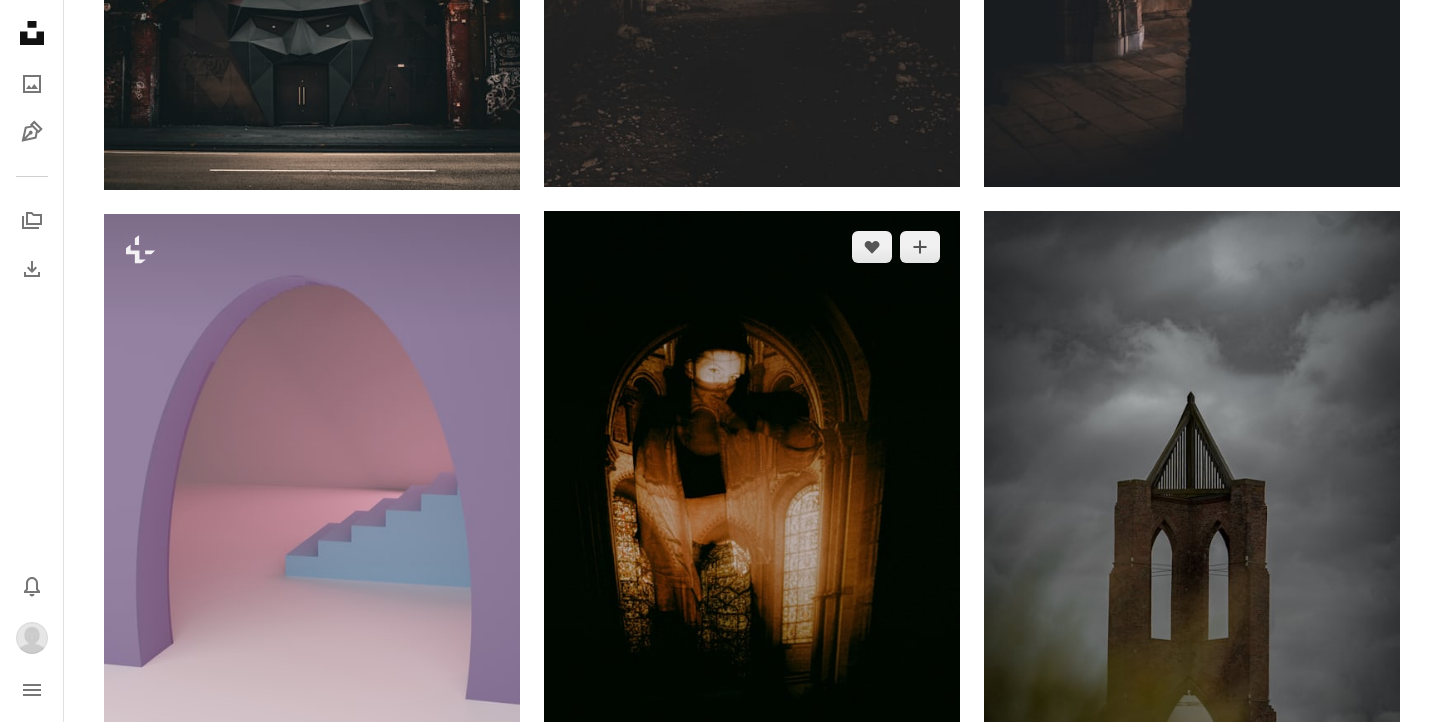 click at bounding box center [752, 523] 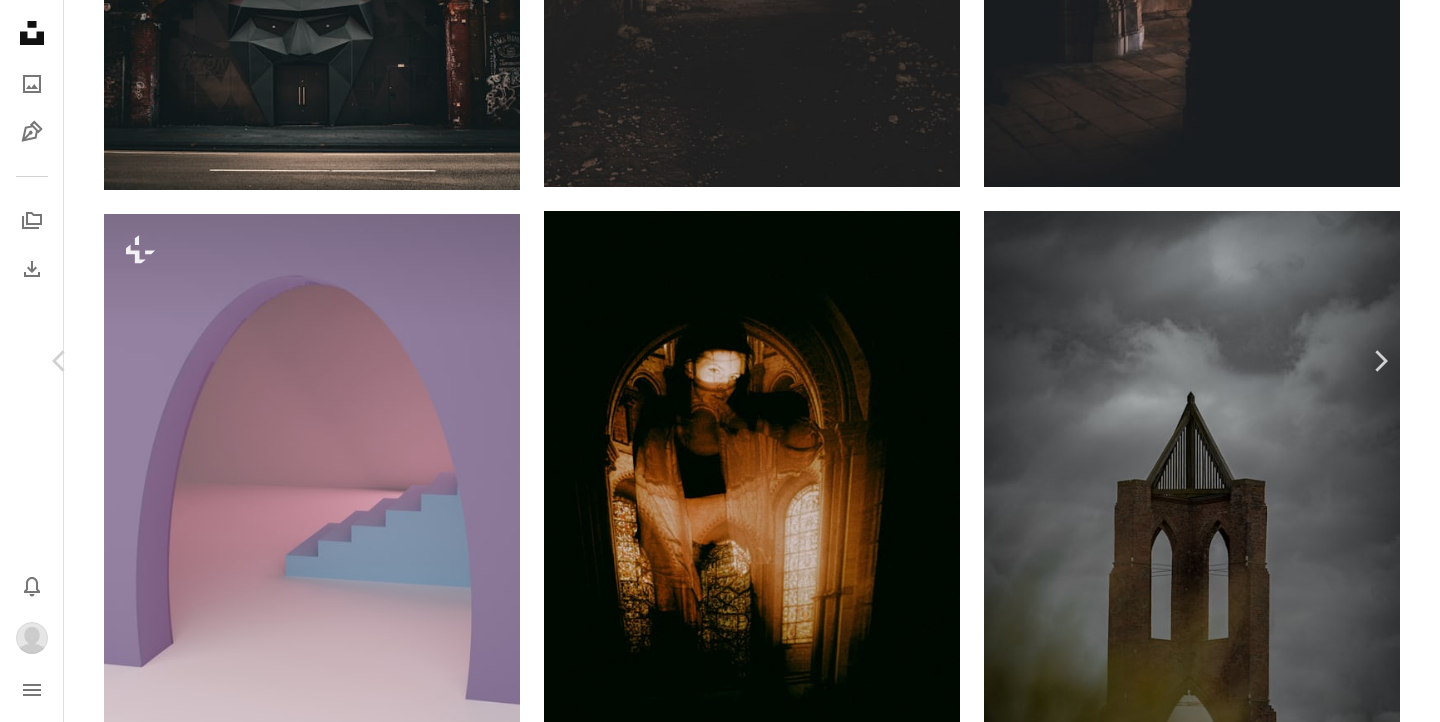 click on "An X shape" at bounding box center (20, 20) 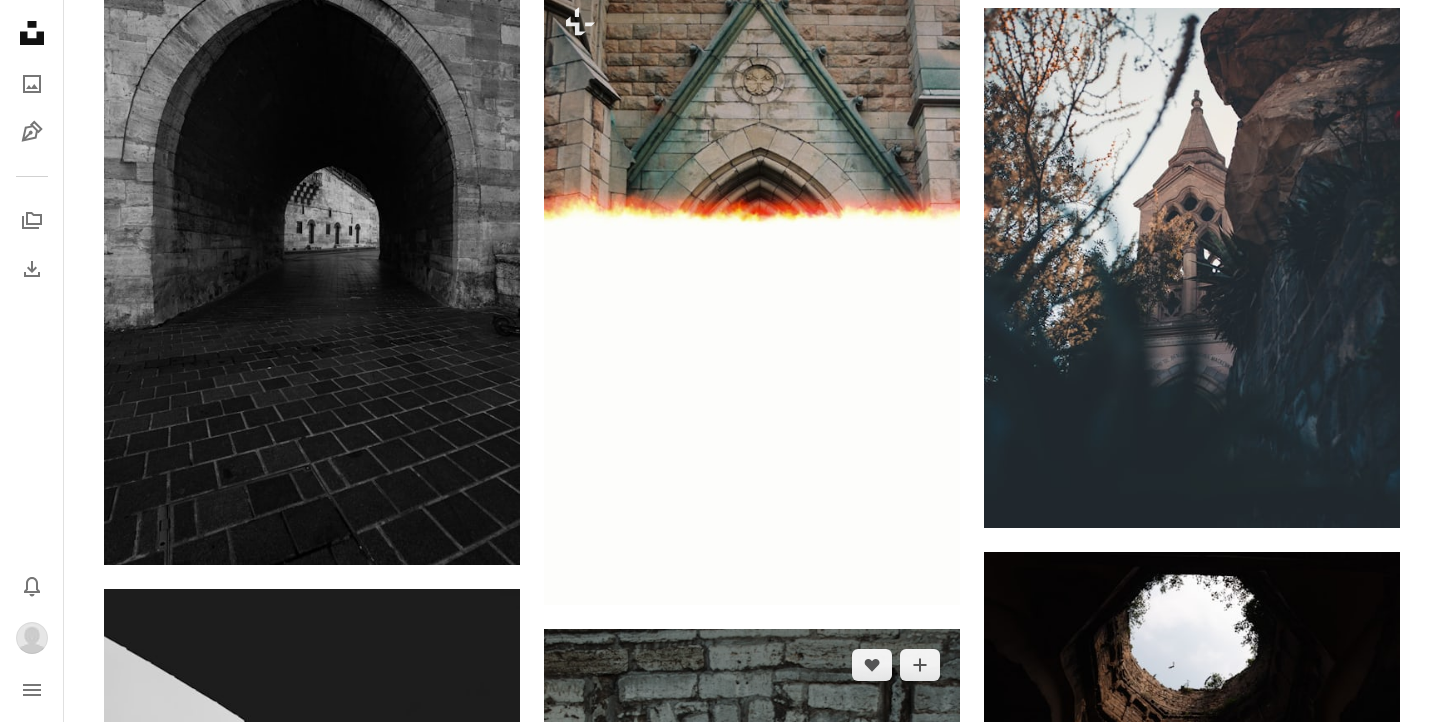 scroll, scrollTop: 2975, scrollLeft: 0, axis: vertical 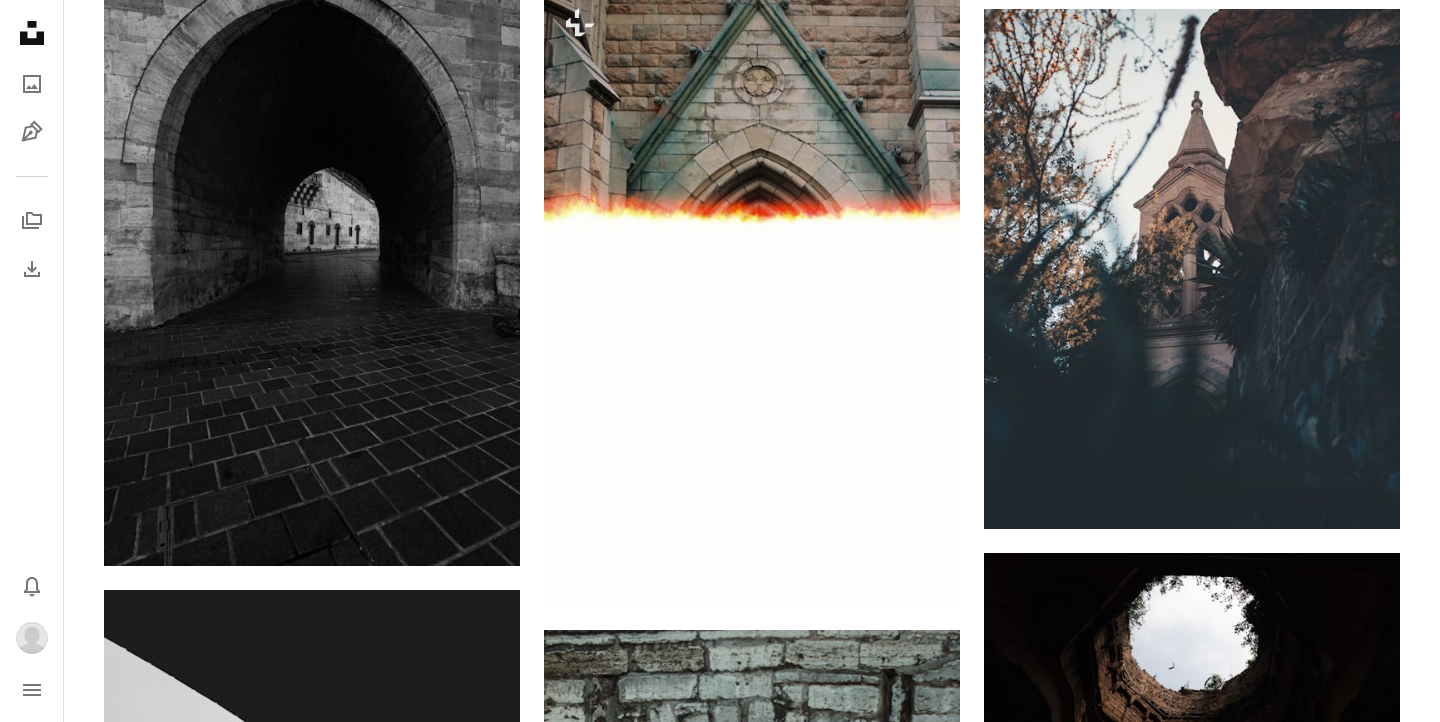 click at bounding box center (1192, 992) 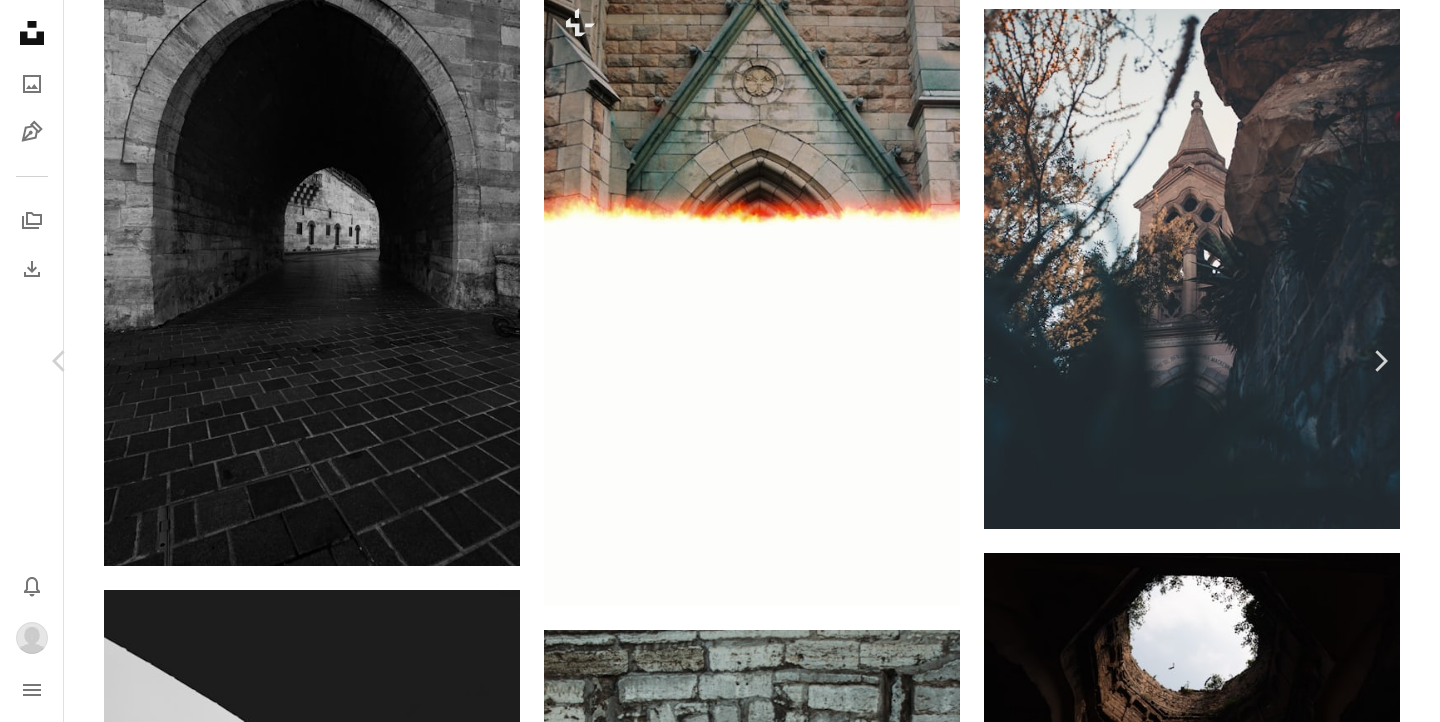 click at bounding box center (713, 6364) 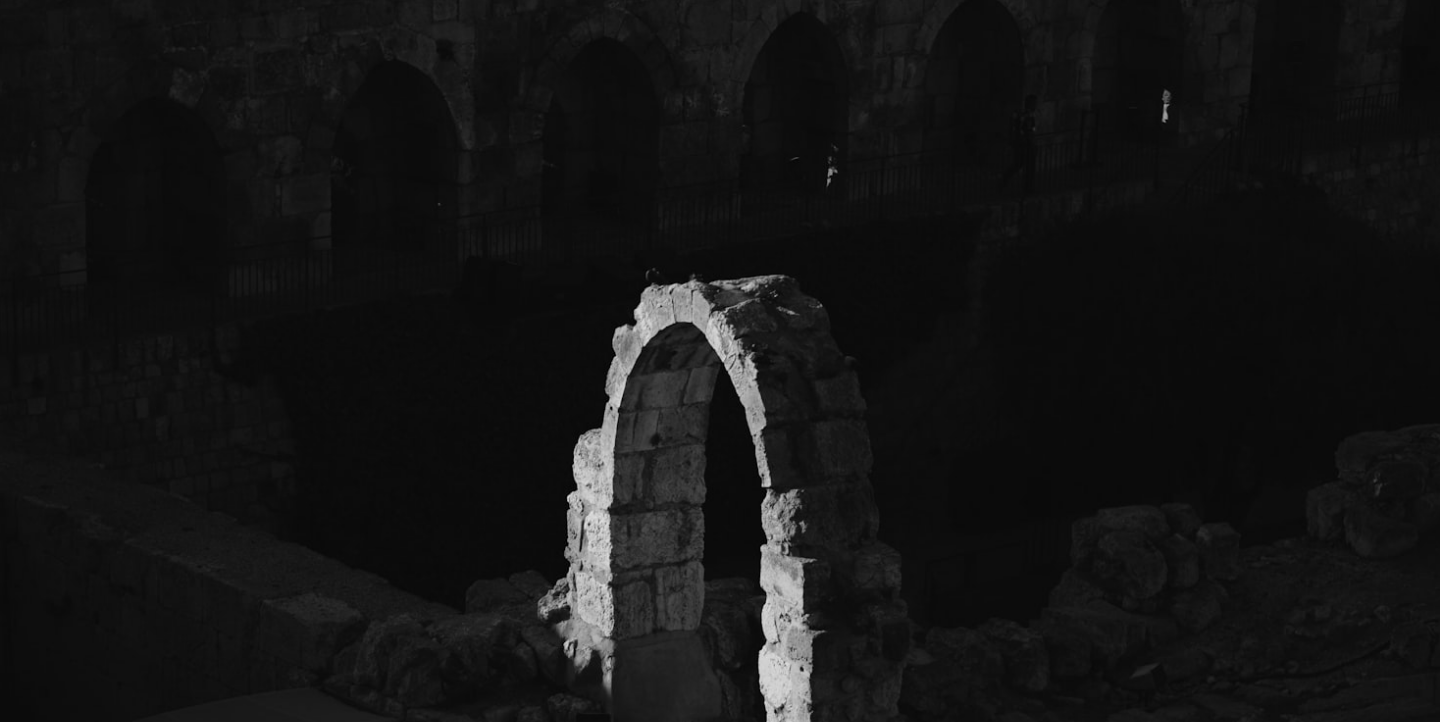 scroll, scrollTop: 119, scrollLeft: 0, axis: vertical 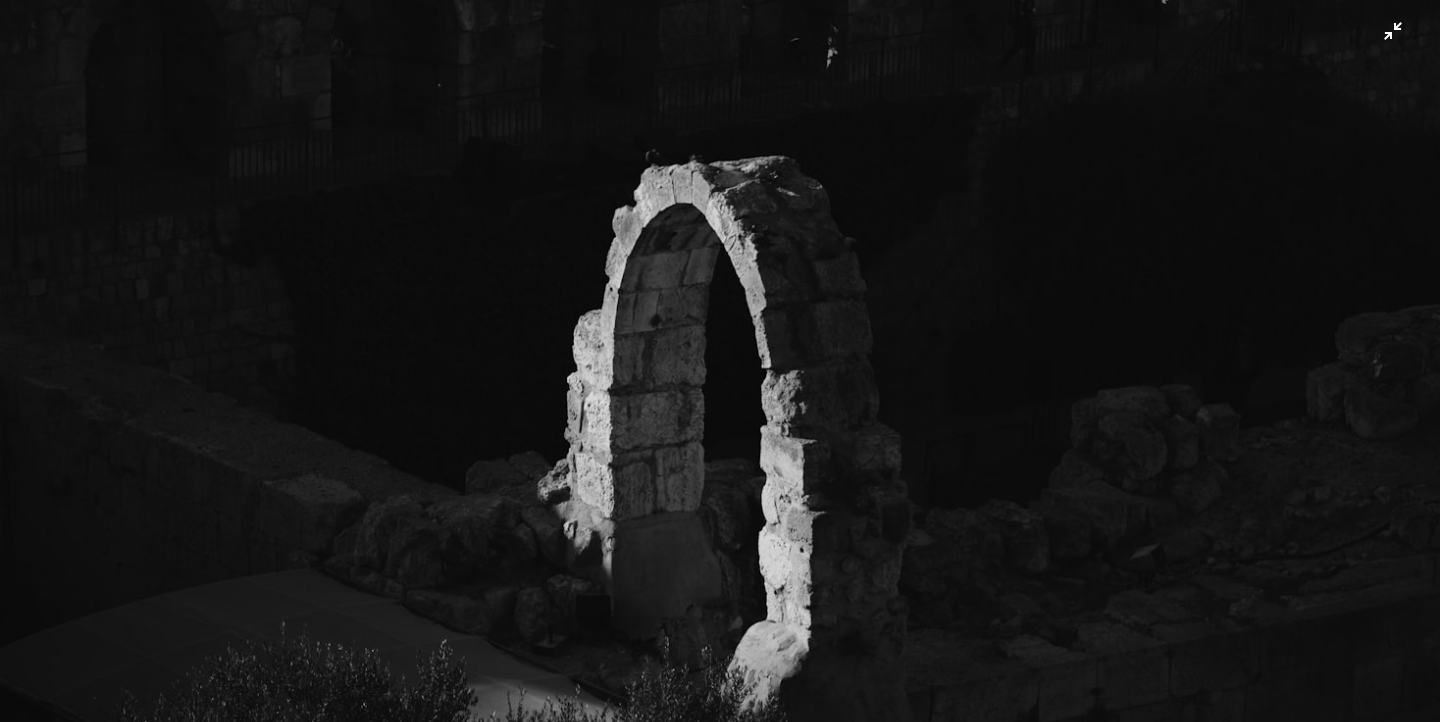 click at bounding box center (720, 360) 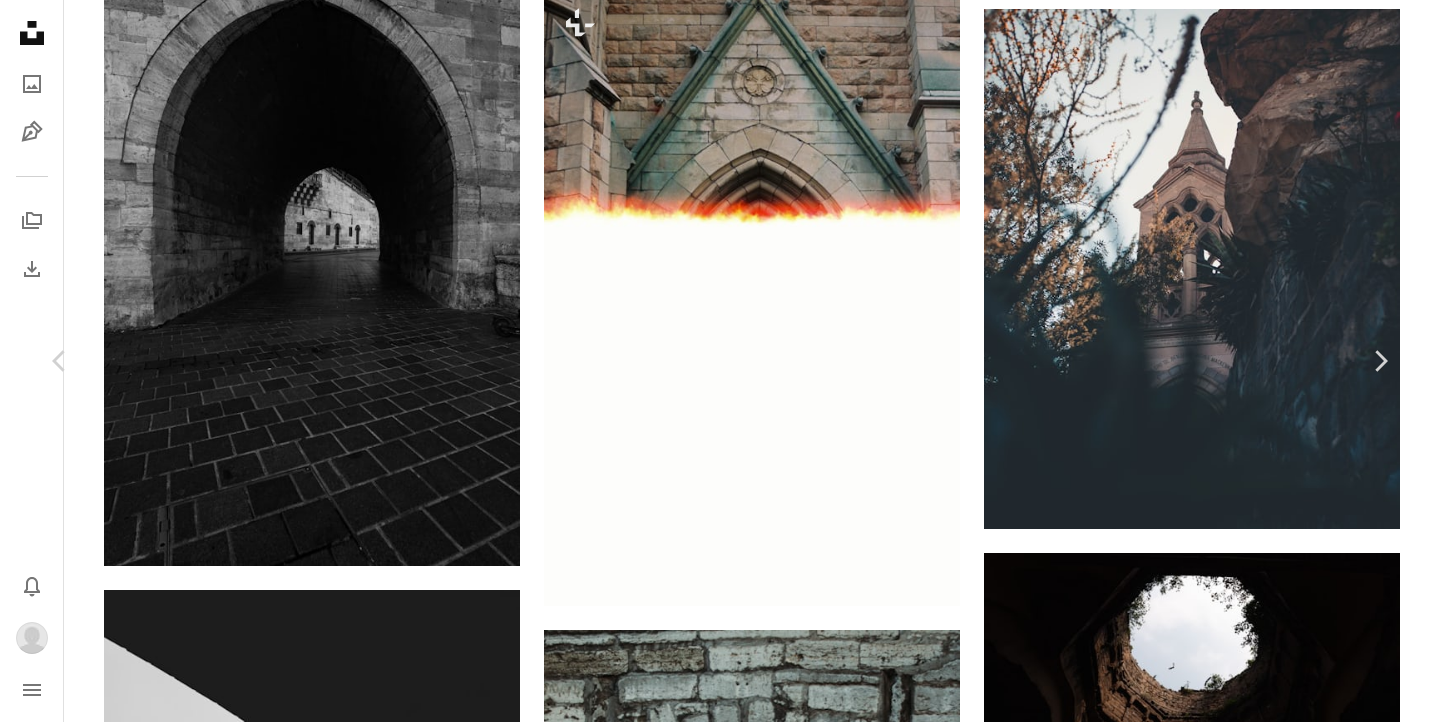 scroll, scrollTop: 2347, scrollLeft: 0, axis: vertical 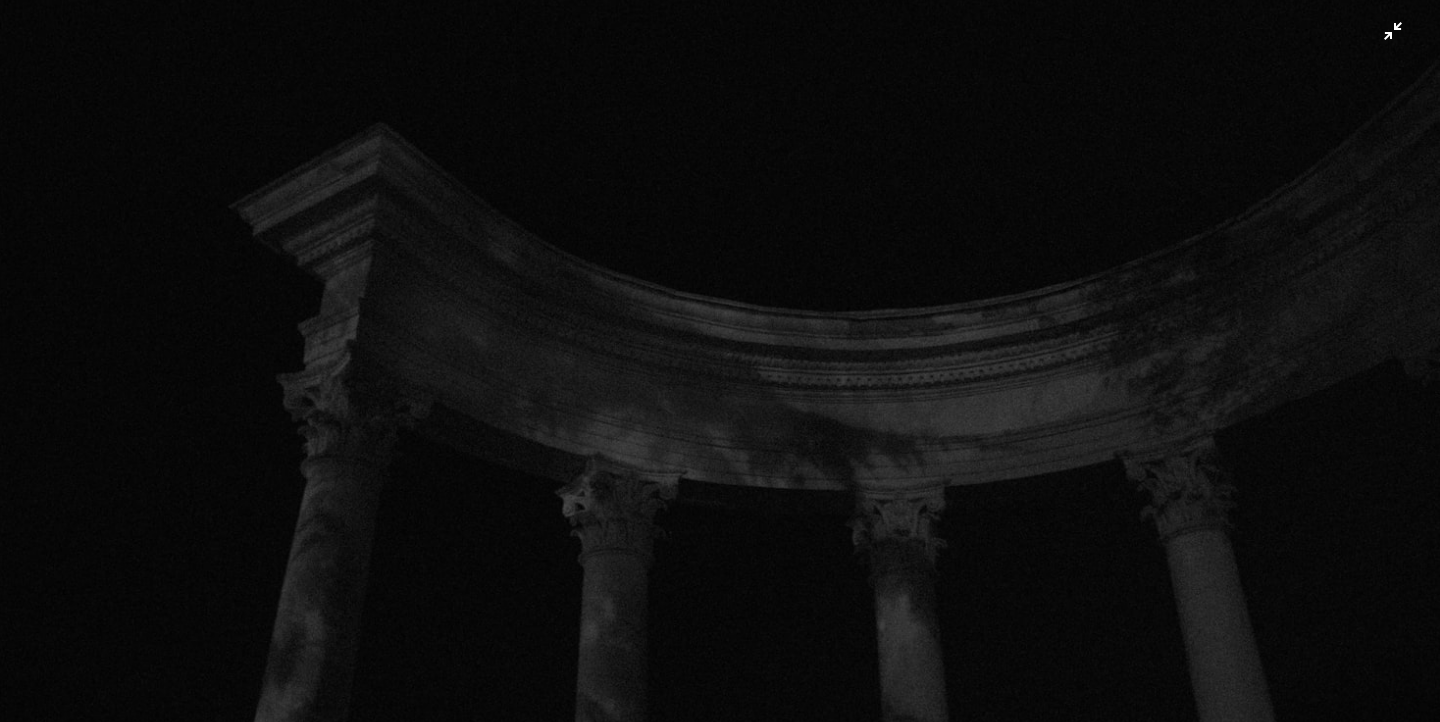 click at bounding box center (720, 360) 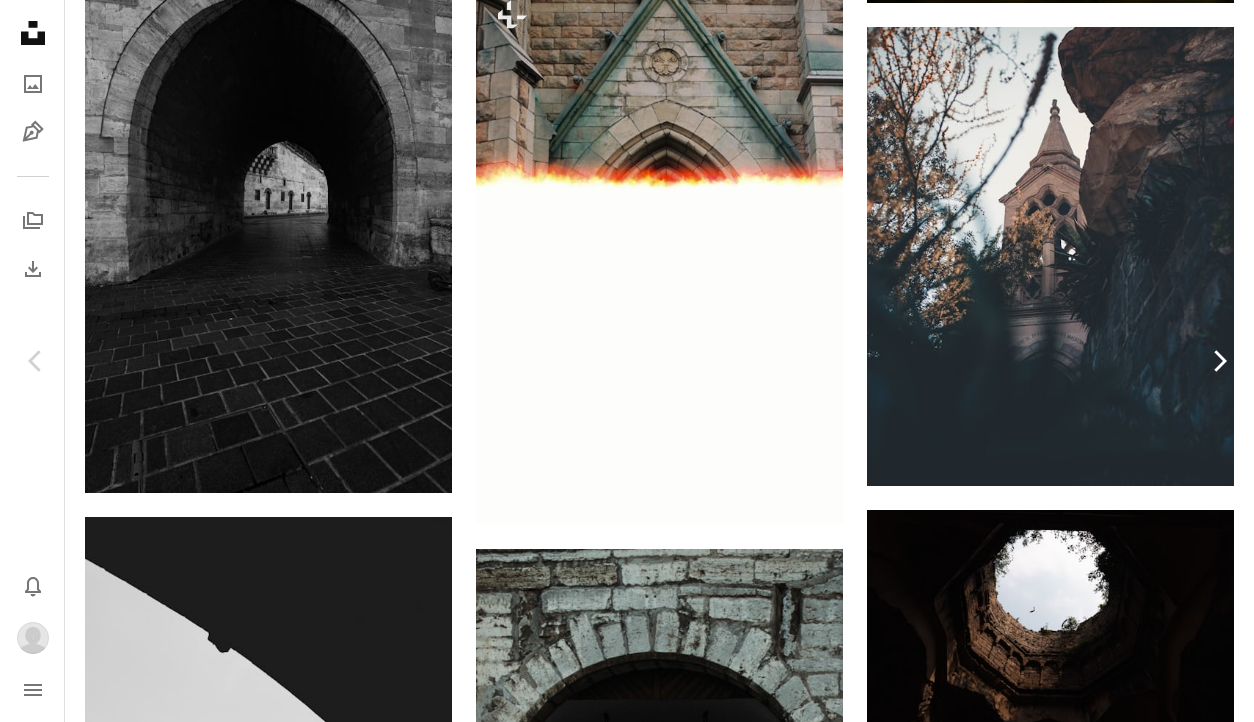 scroll, scrollTop: 2709, scrollLeft: 0, axis: vertical 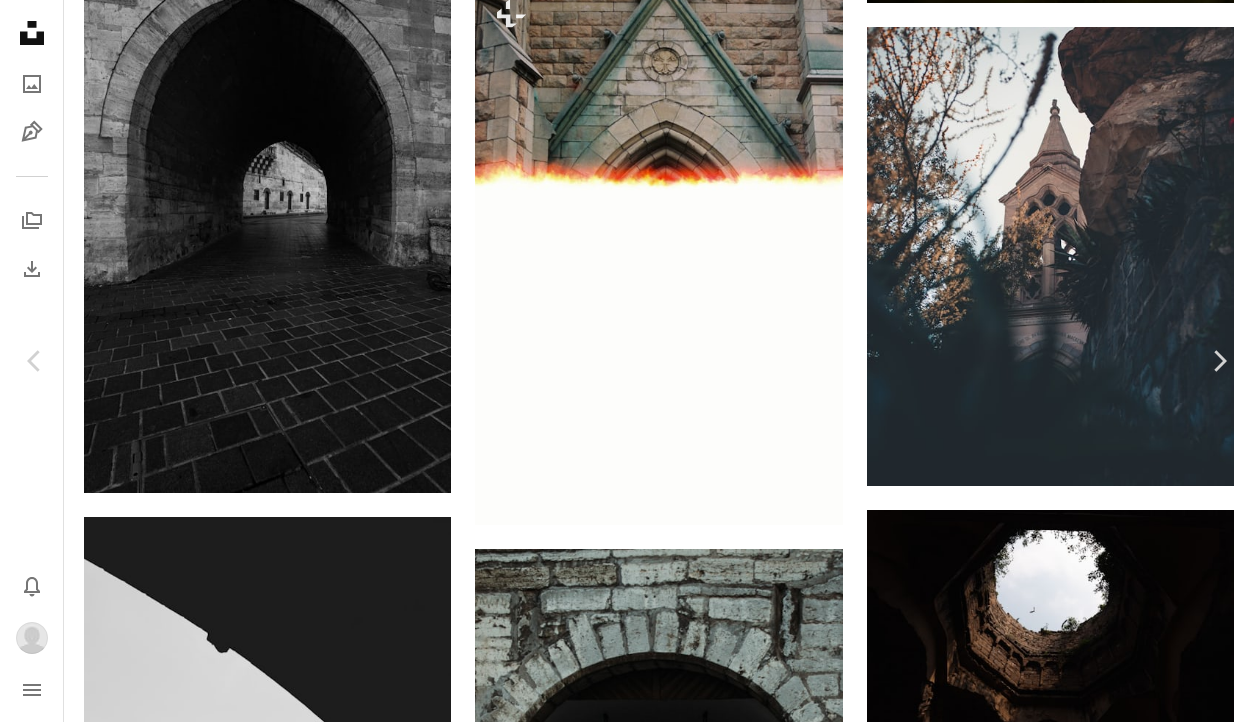 click on "Download" at bounding box center [1073, 5436] 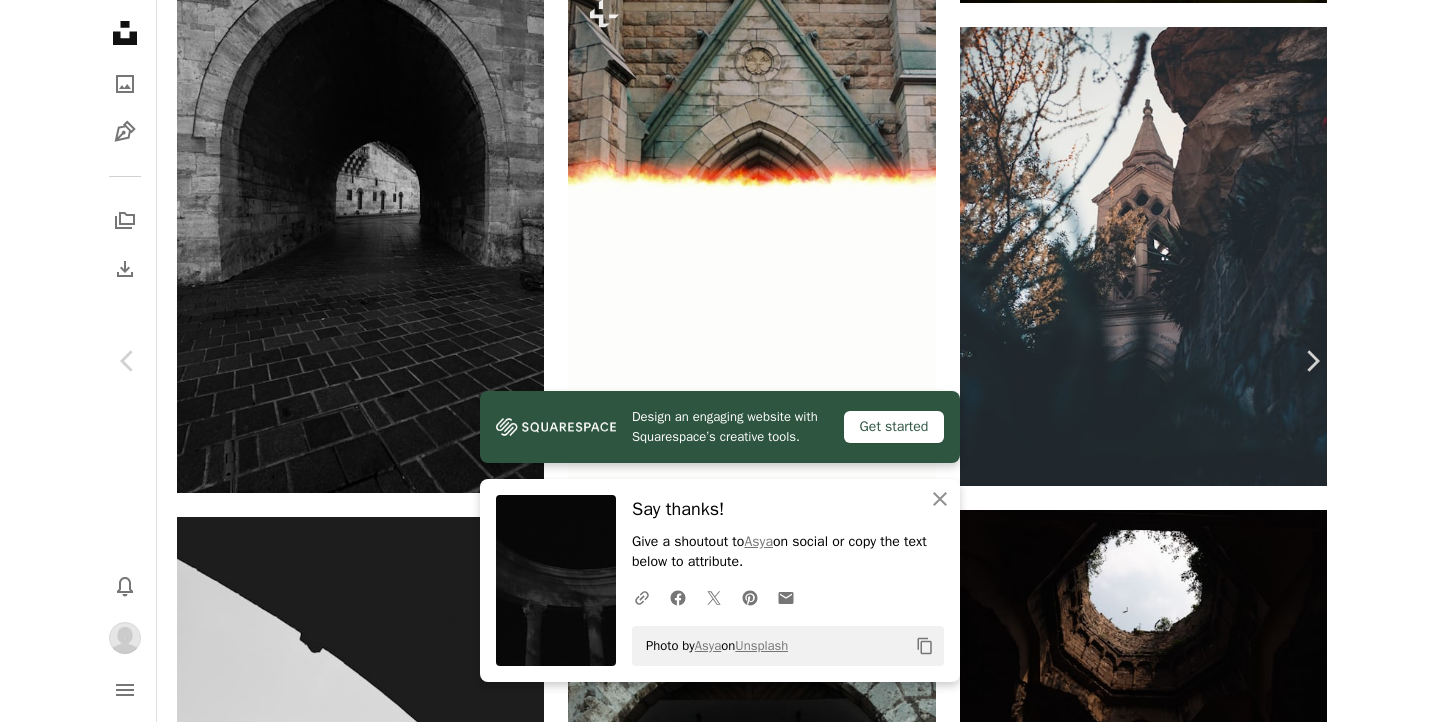 scroll, scrollTop: 2975, scrollLeft: 0, axis: vertical 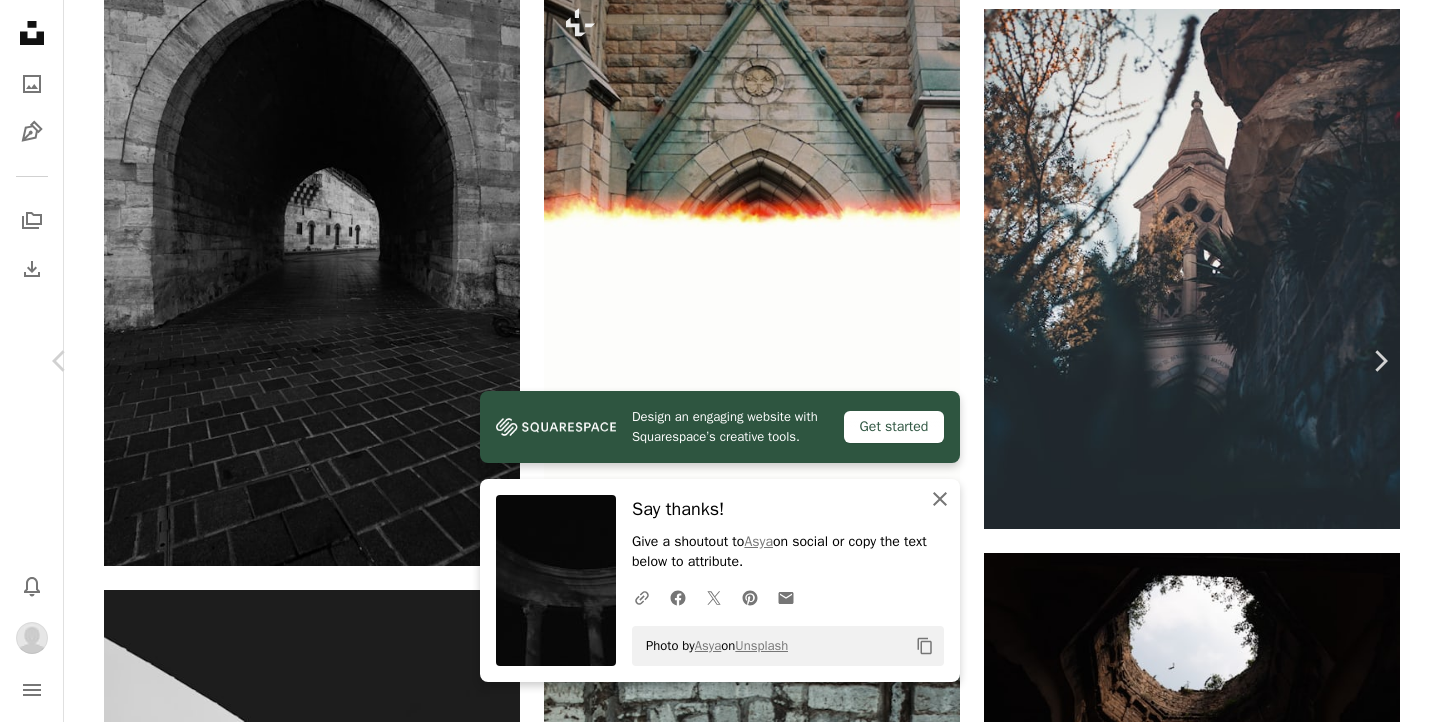 click on "An X shape" 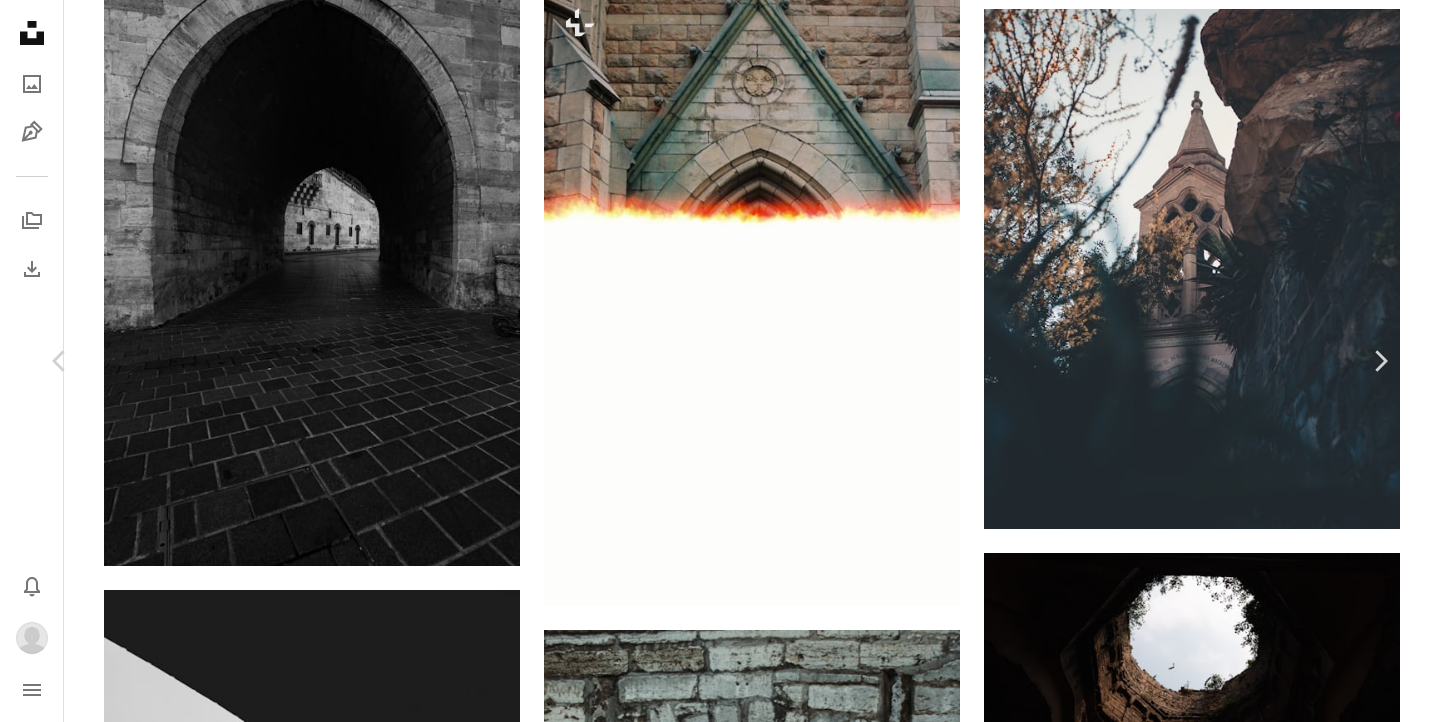 scroll, scrollTop: 691, scrollLeft: 0, axis: vertical 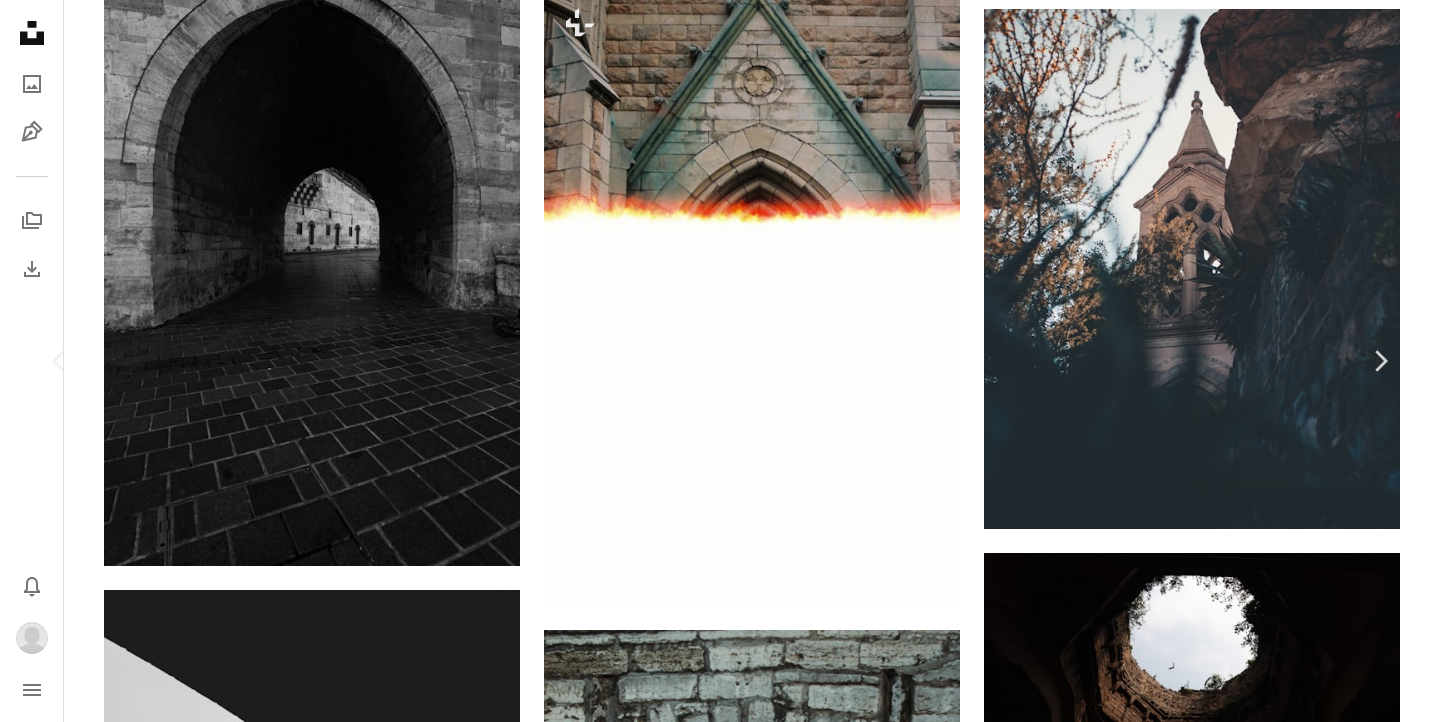 click at bounding box center [713, 6364] 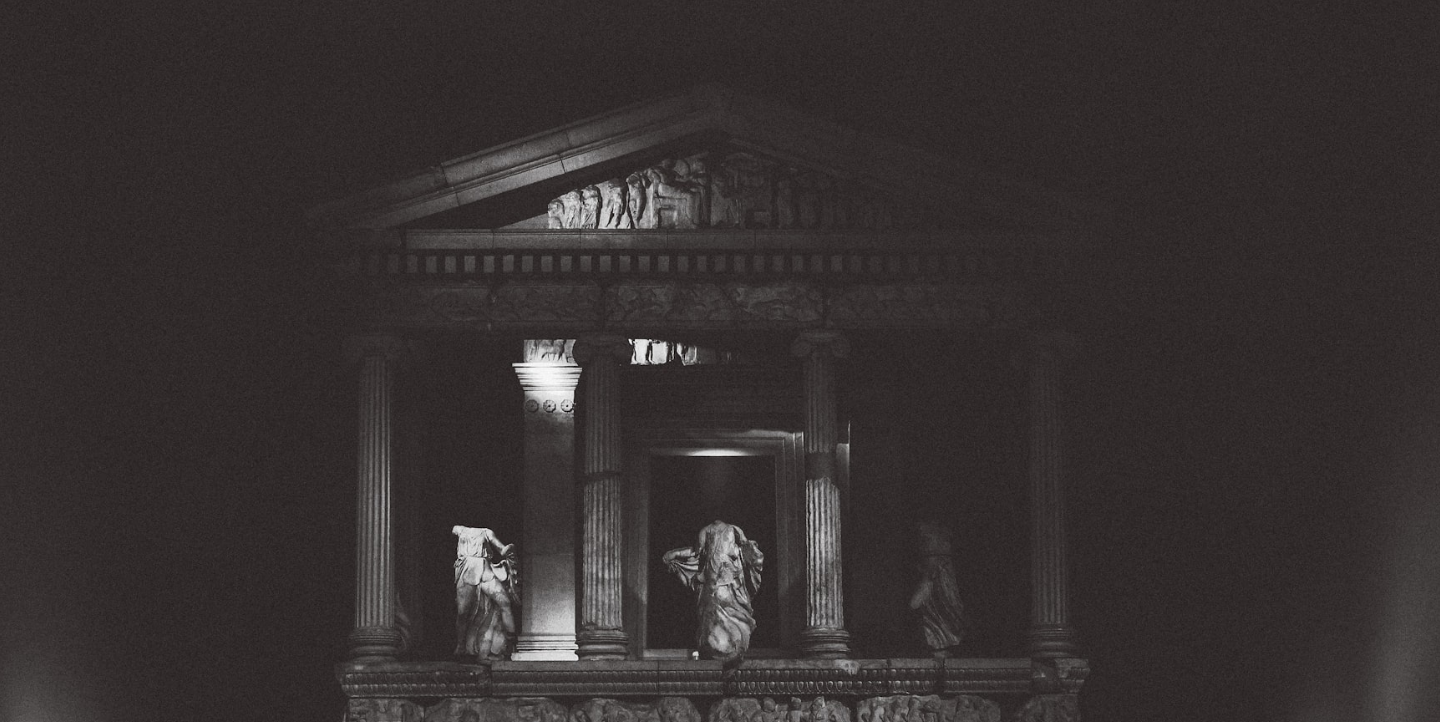 scroll, scrollTop: 10, scrollLeft: 0, axis: vertical 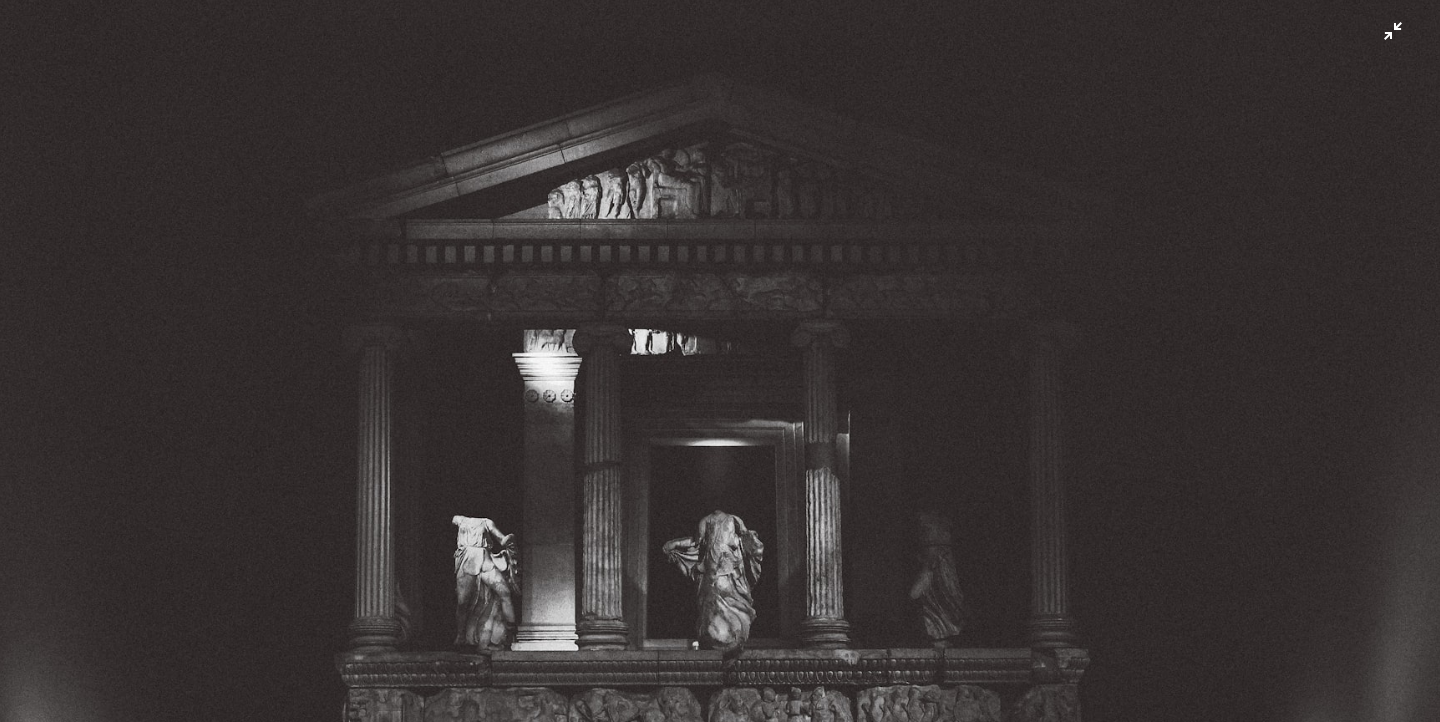 click at bounding box center (720, 360) 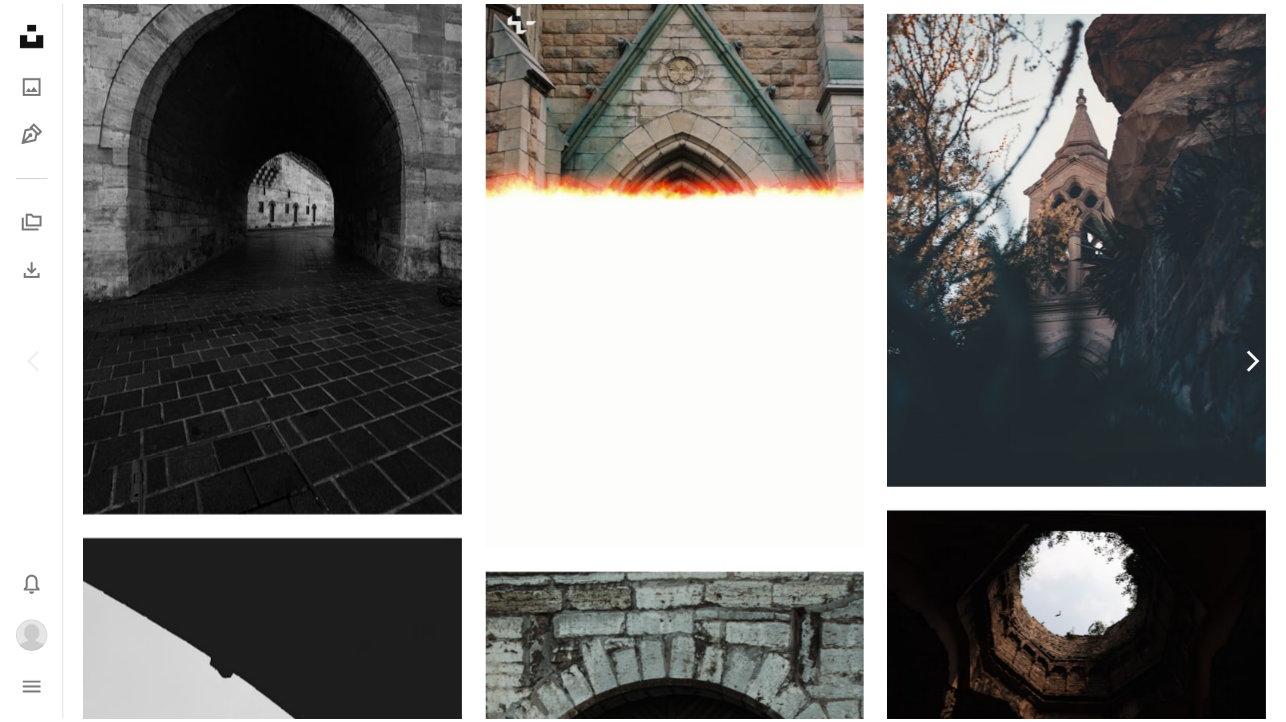 scroll, scrollTop: 2767, scrollLeft: 0, axis: vertical 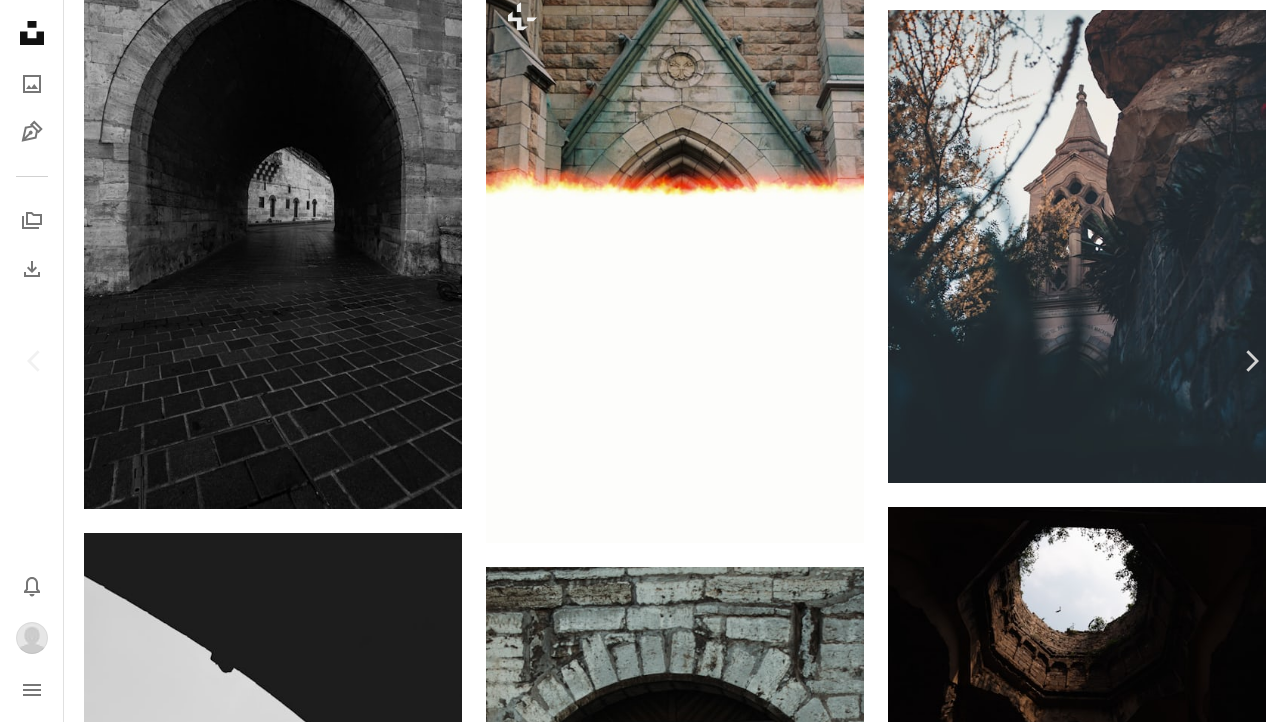 click on "A heart" at bounding box center [987, 5554] 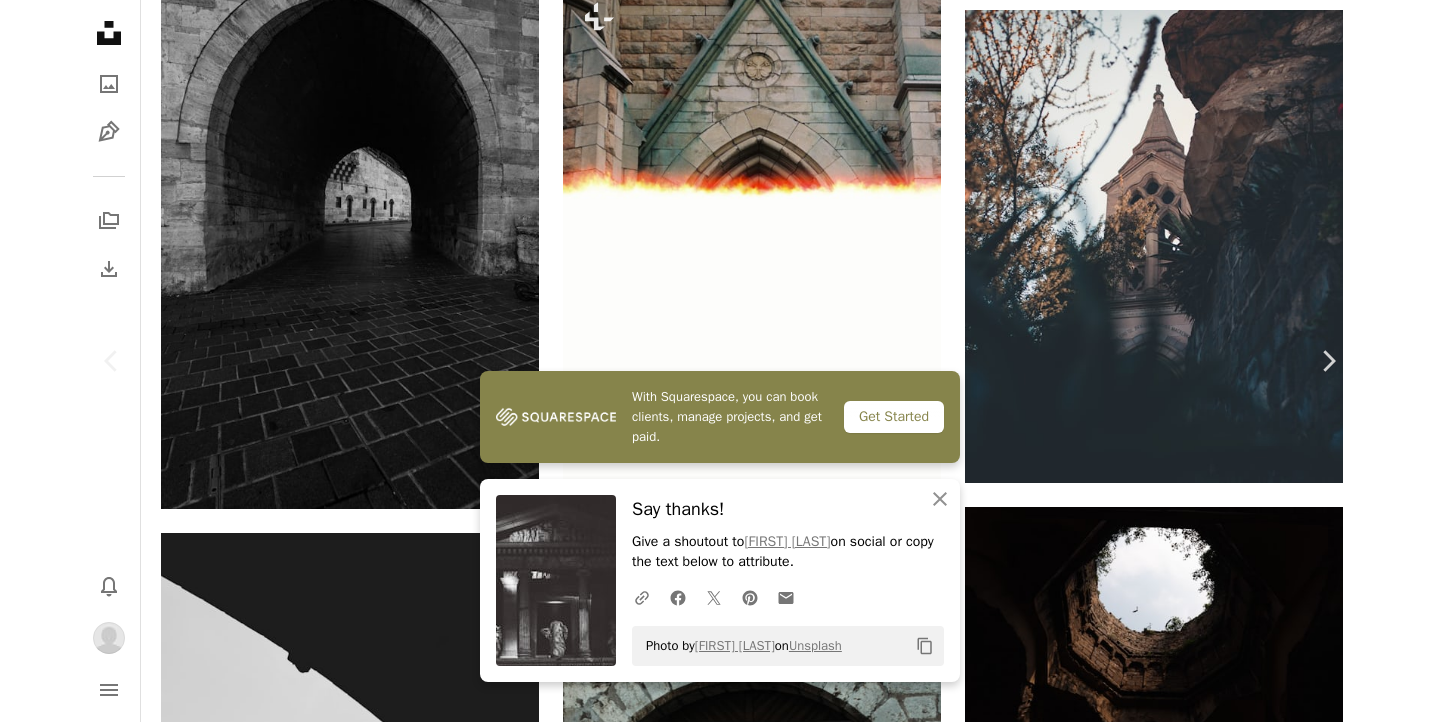 scroll, scrollTop: 2975, scrollLeft: 0, axis: vertical 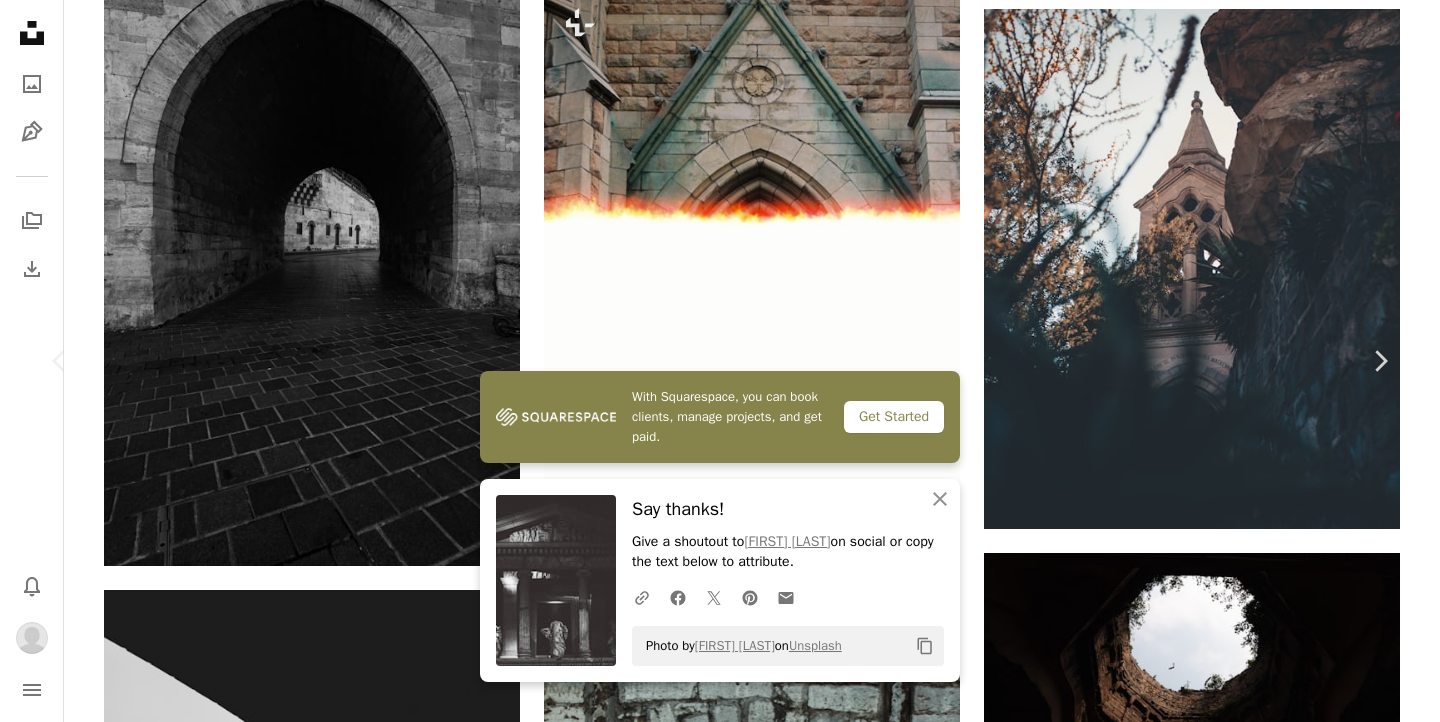 click on "An X shape" at bounding box center (20, 20) 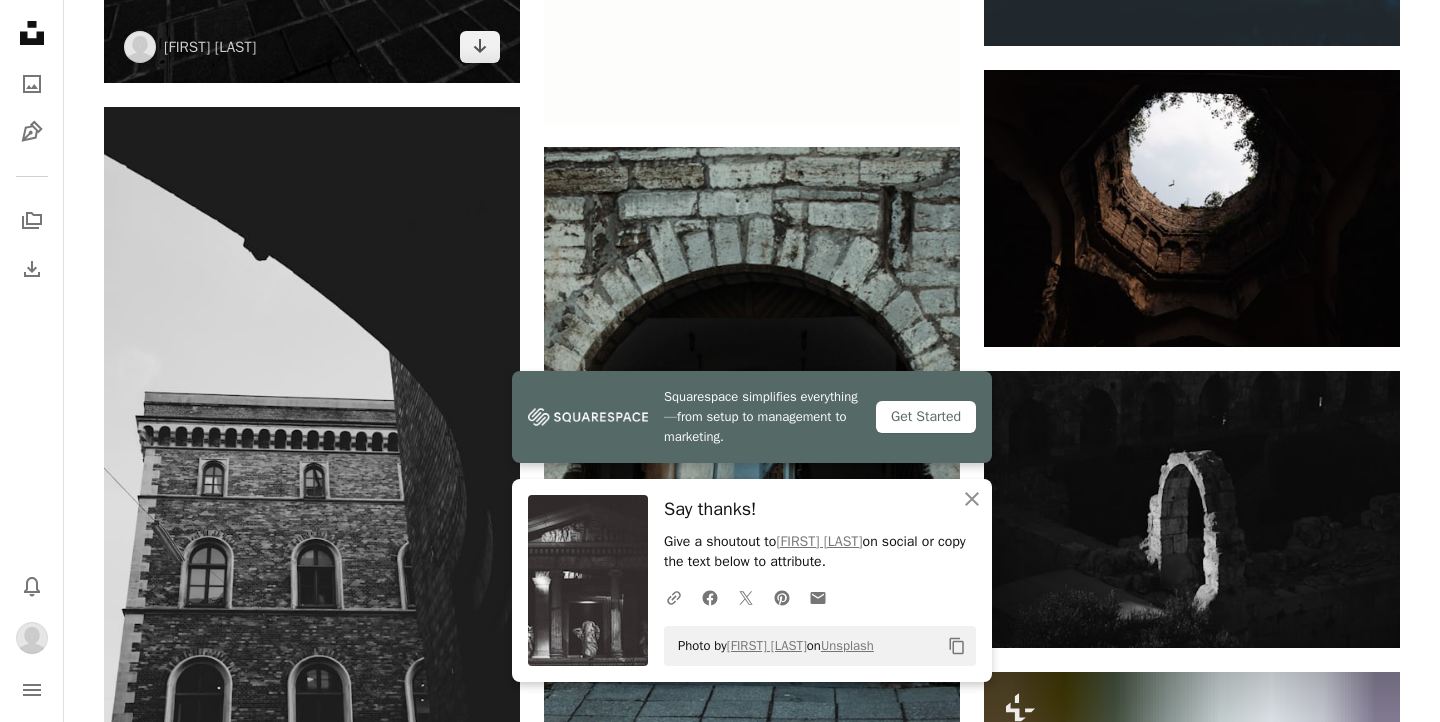 scroll, scrollTop: 3669, scrollLeft: 0, axis: vertical 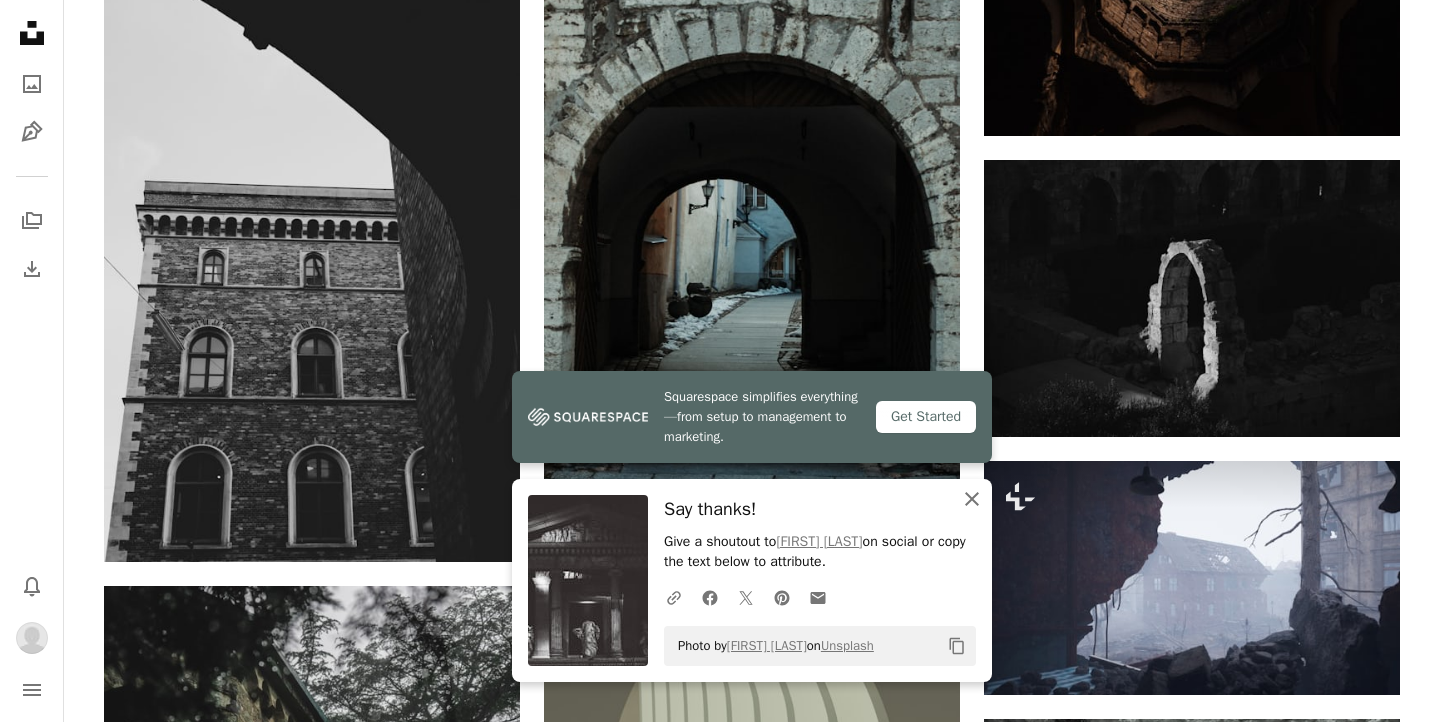 click on "An X shape Close" at bounding box center (972, 499) 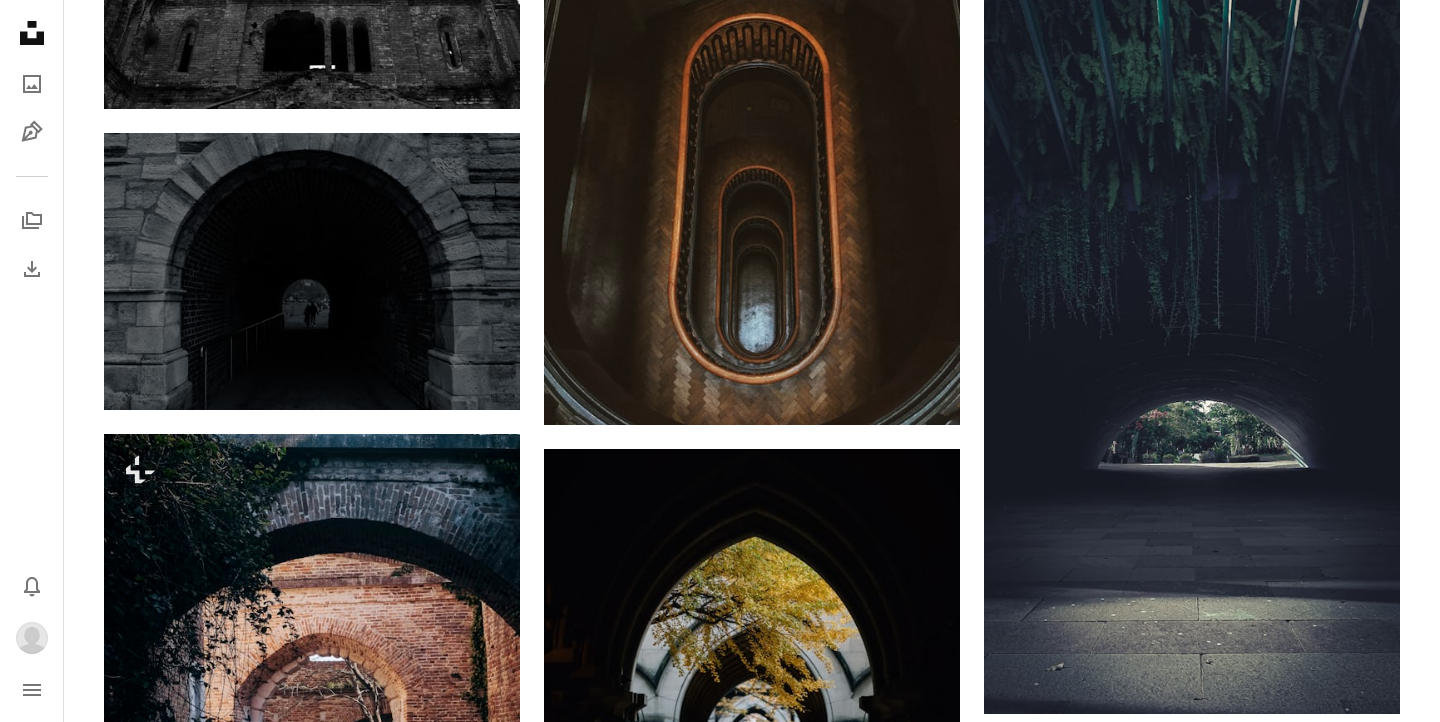scroll, scrollTop: 6713, scrollLeft: 0, axis: vertical 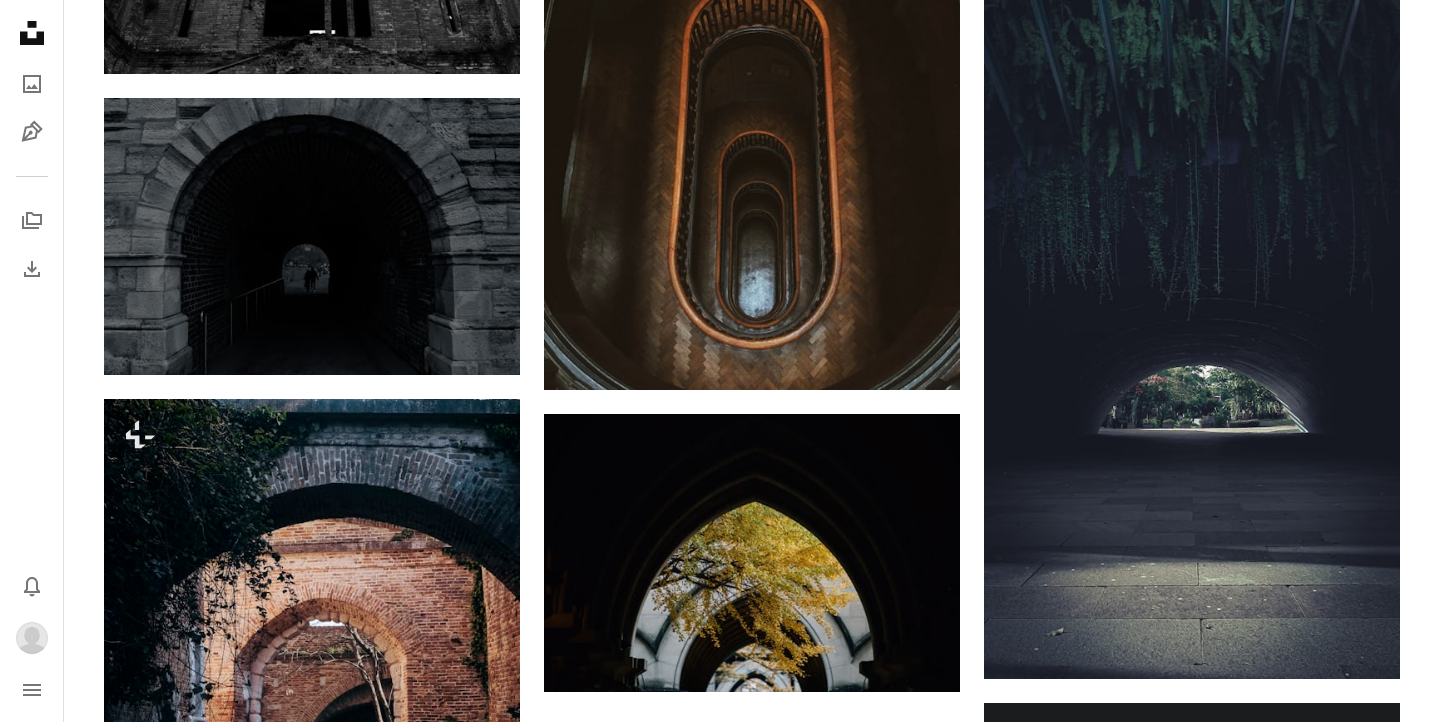 click on "Load more" at bounding box center [752, 1407] 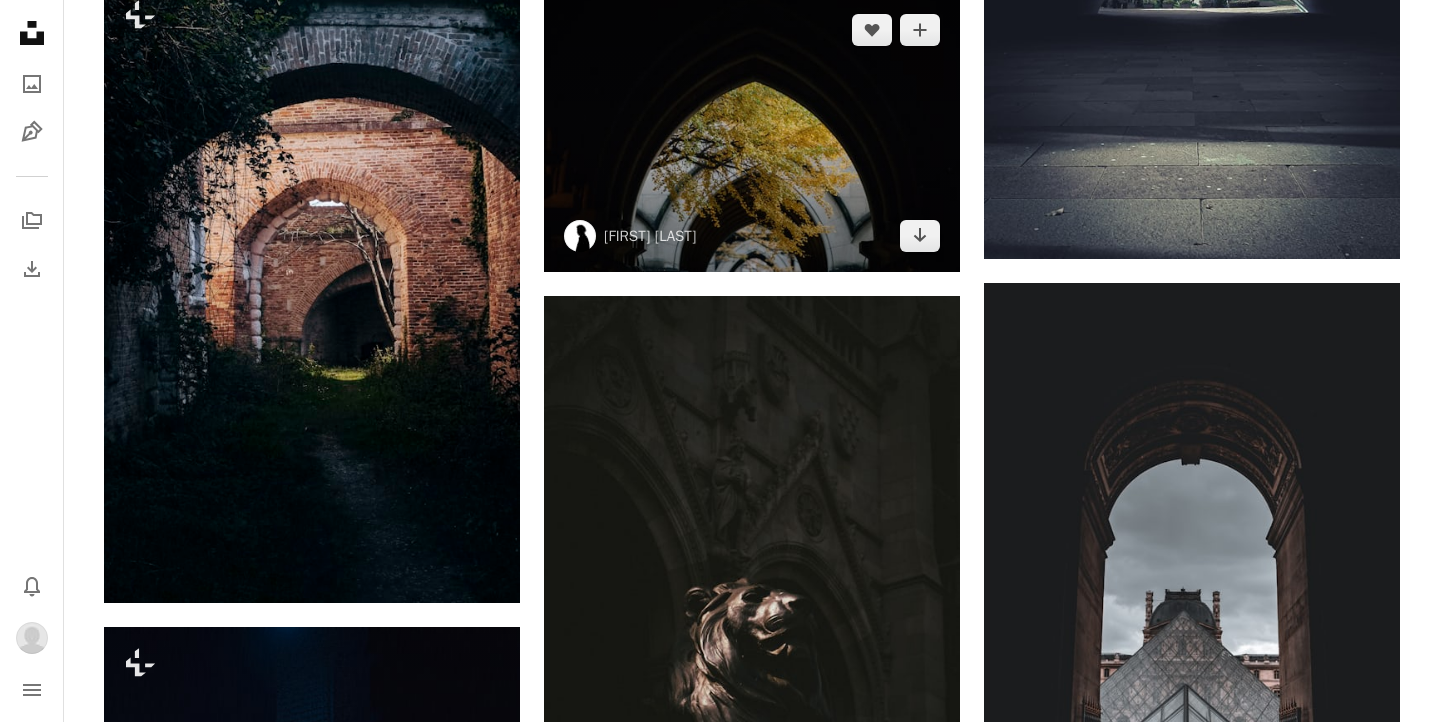 scroll, scrollTop: 7176, scrollLeft: 0, axis: vertical 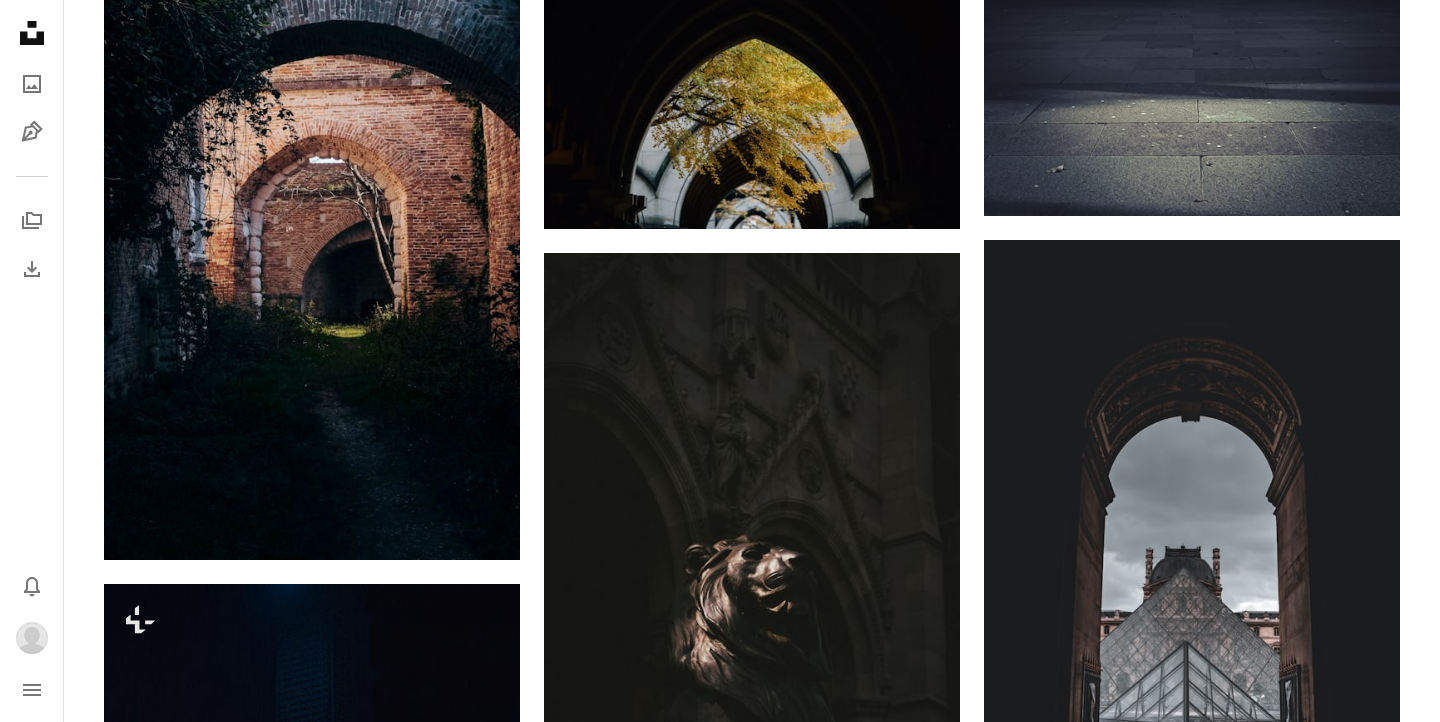 click at bounding box center [1192, 1044] 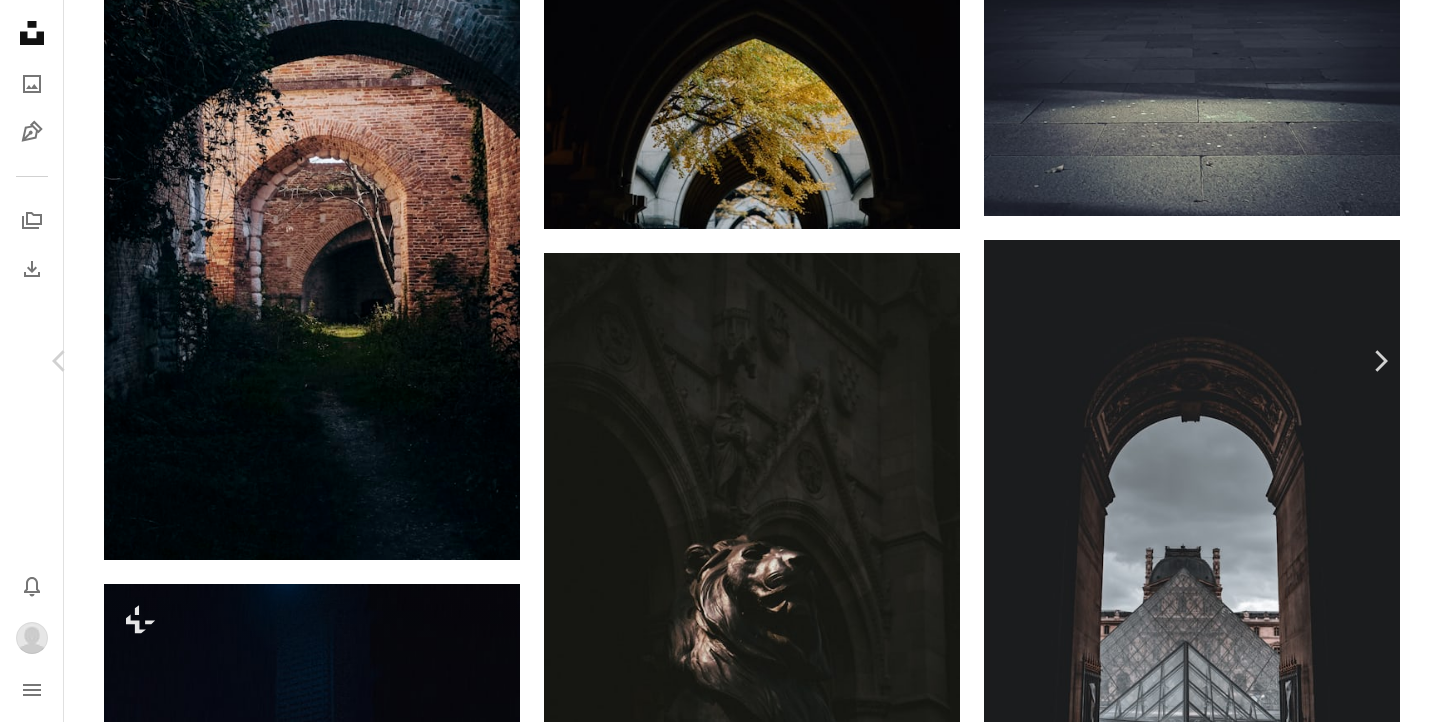 scroll, scrollTop: 2471, scrollLeft: 0, axis: vertical 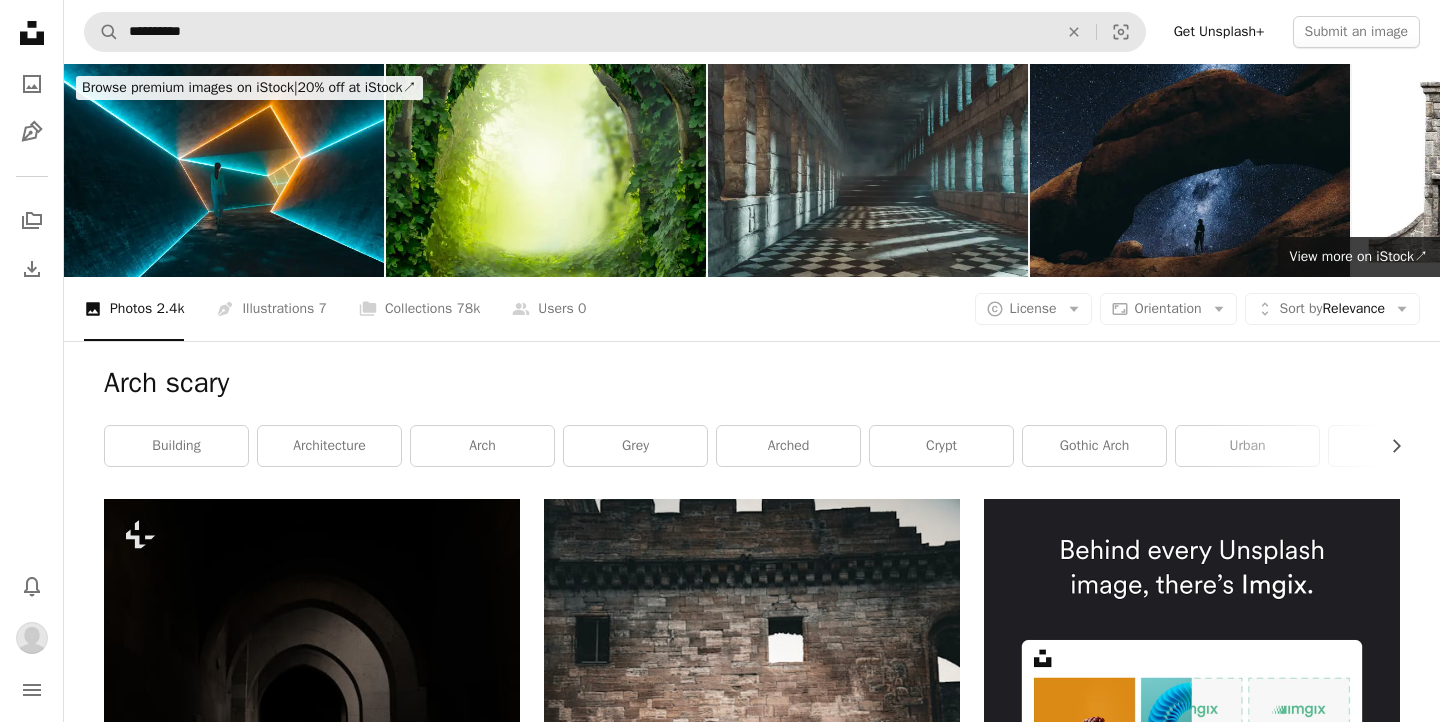 click on "**********" at bounding box center (752, 32) 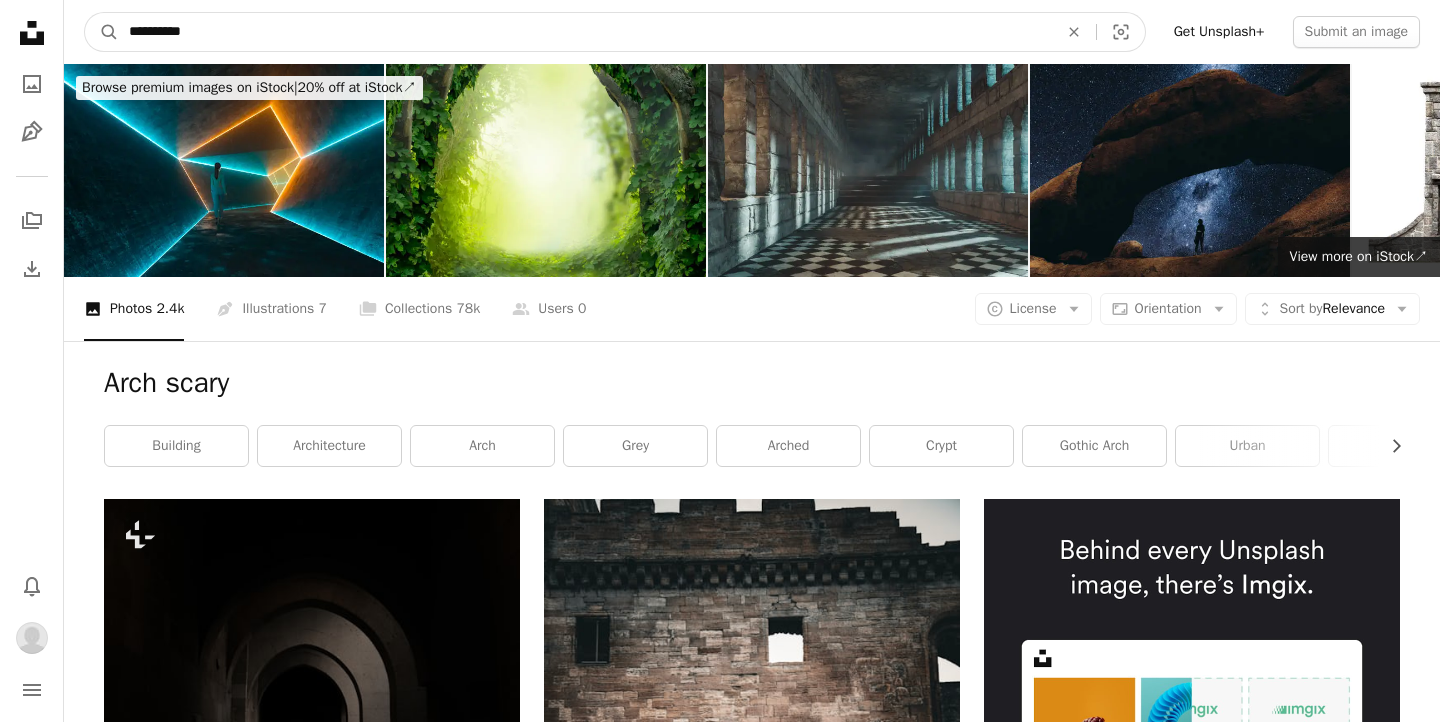 click on "**********" at bounding box center (585, 32) 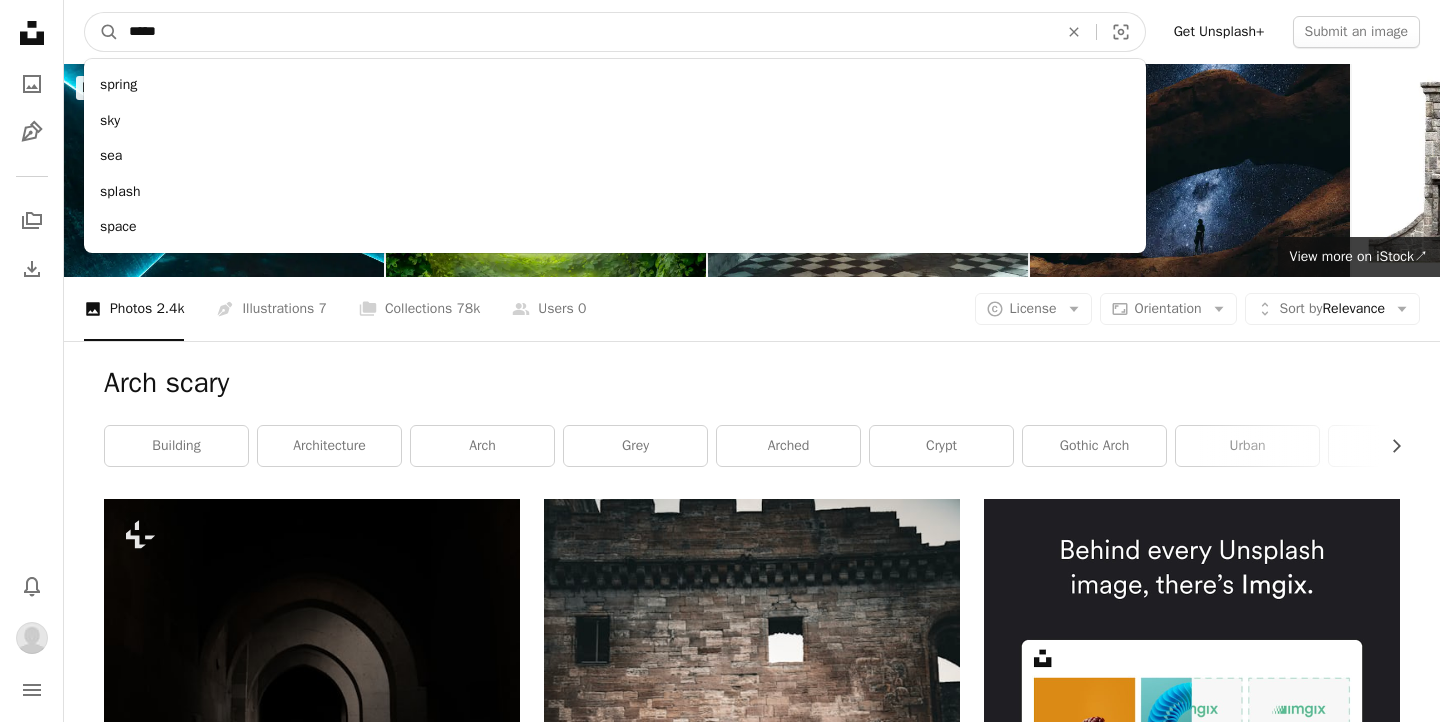 type on "******" 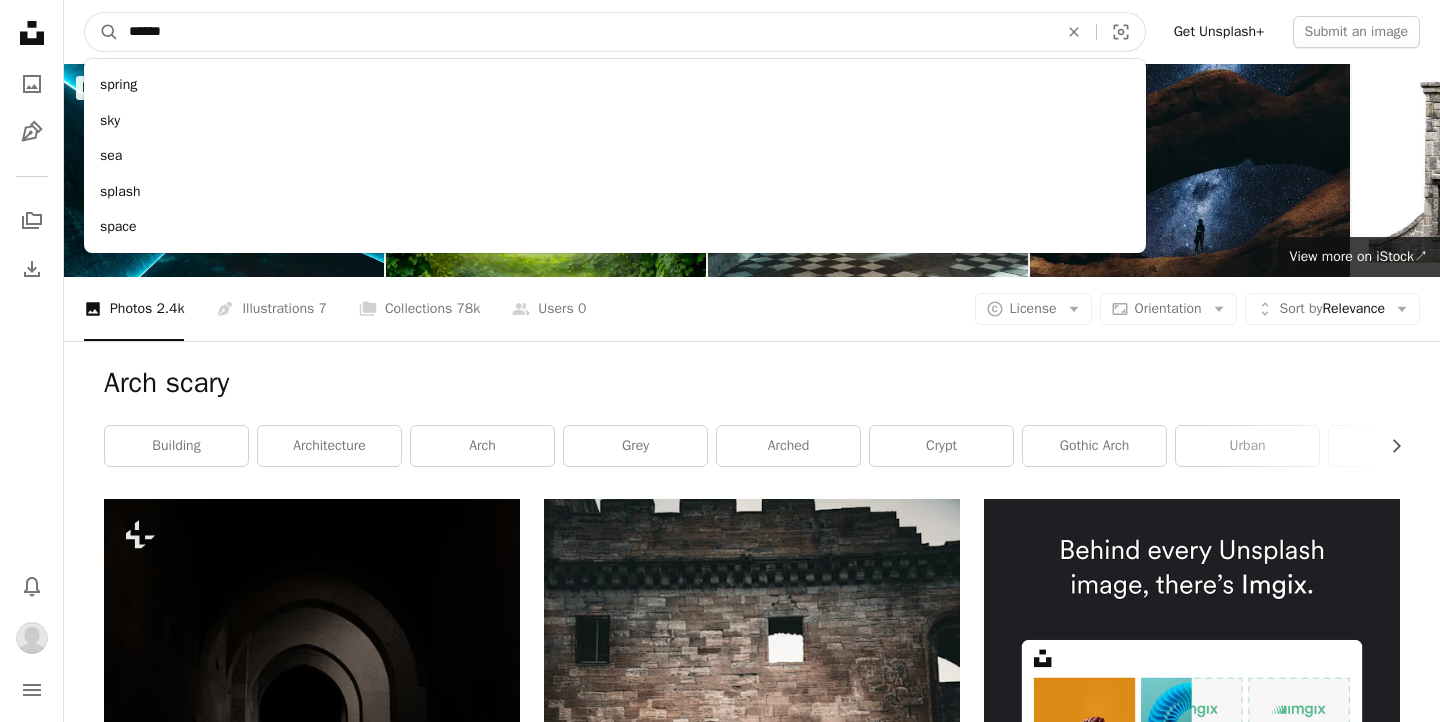 click on "A magnifying glass" at bounding box center [102, 32] 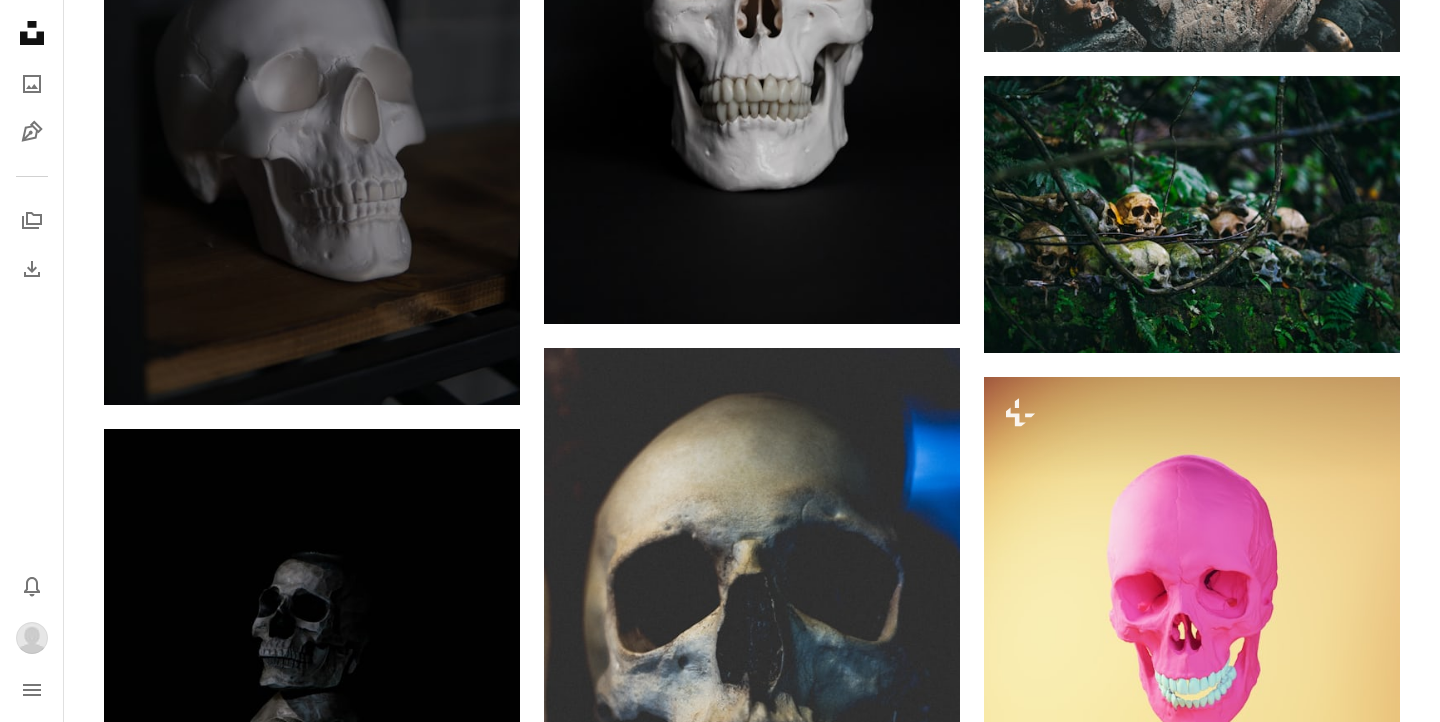 scroll, scrollTop: 3485, scrollLeft: 0, axis: vertical 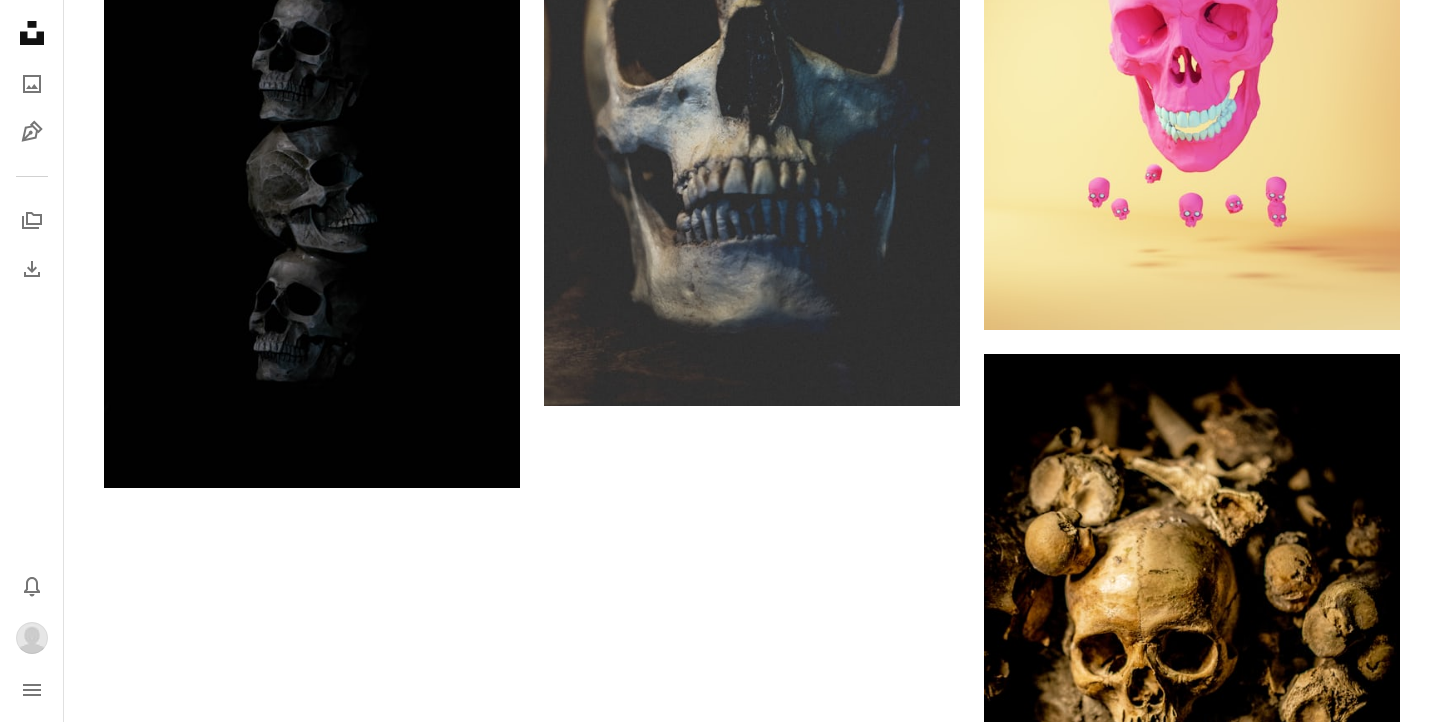 click on "Load more" at bounding box center [752, 1058] 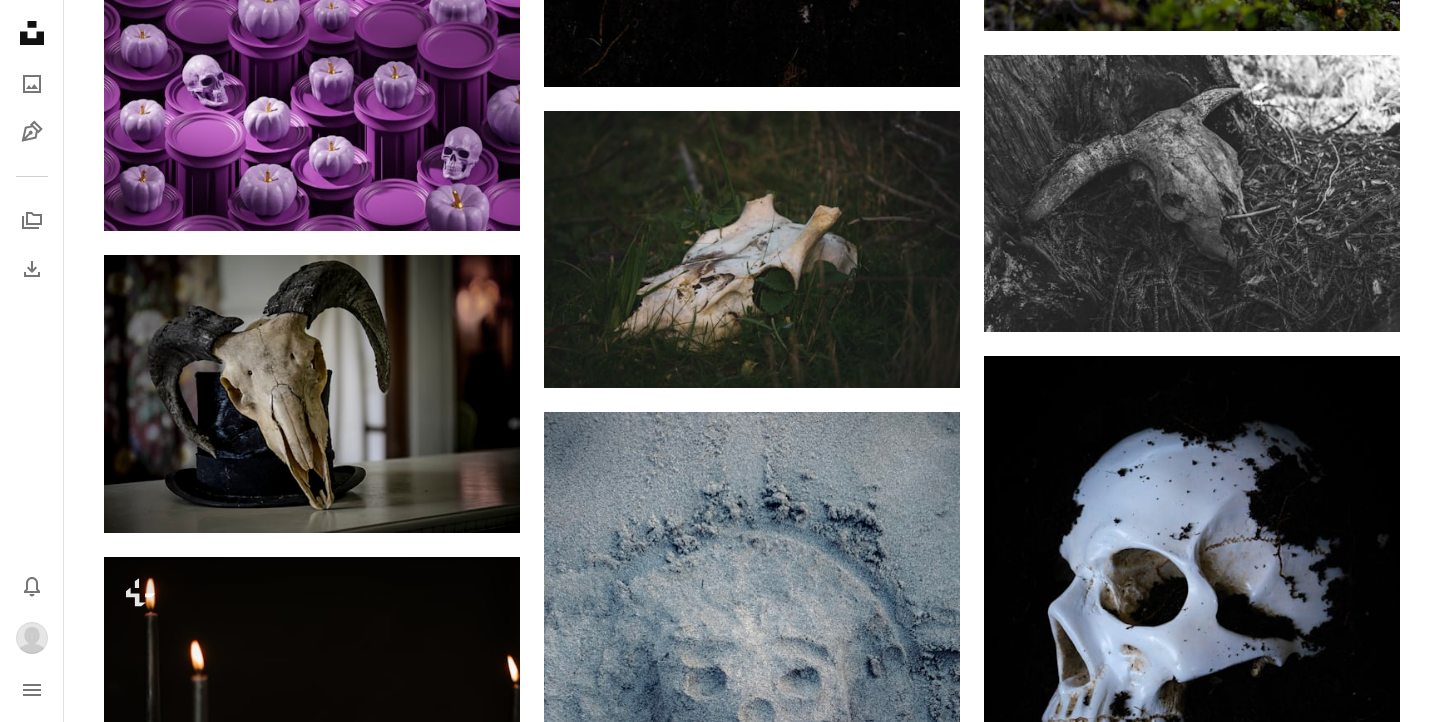 scroll, scrollTop: 16141, scrollLeft: 0, axis: vertical 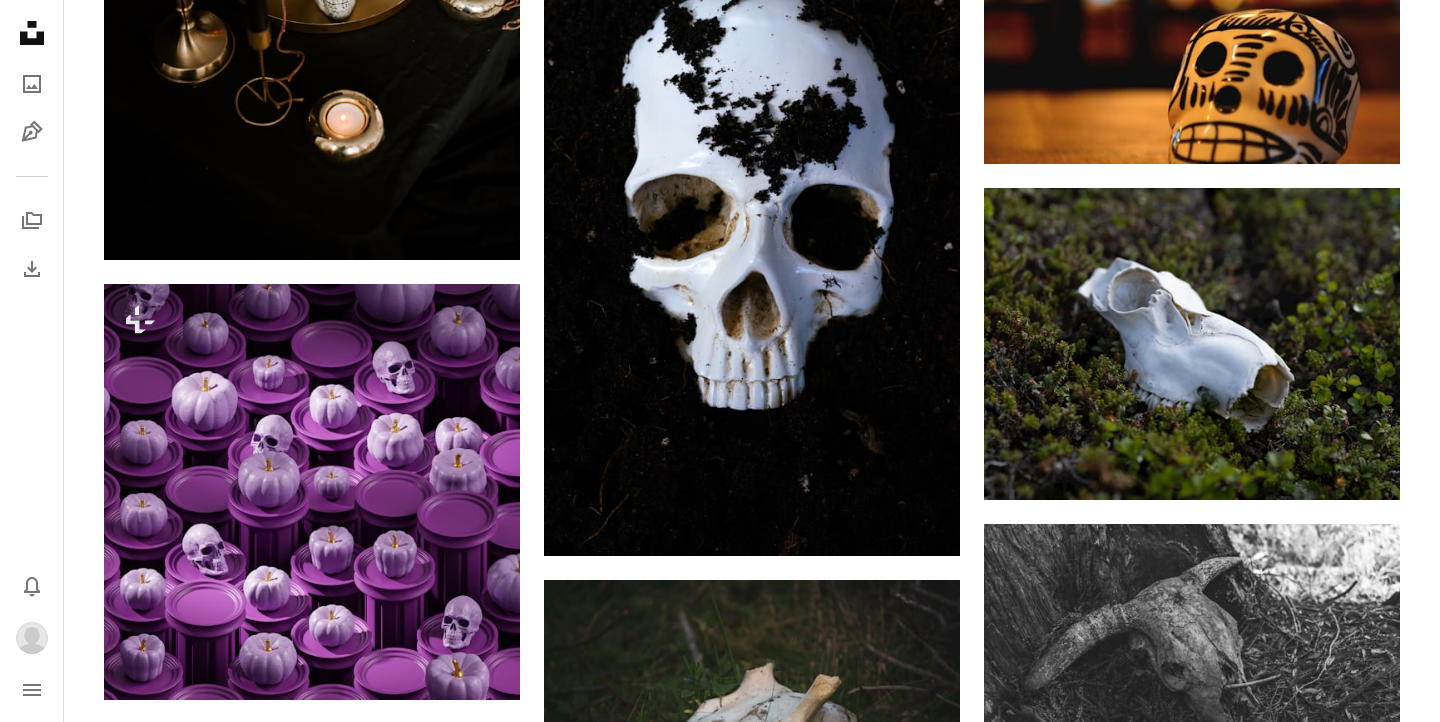 drag, startPoint x: 1430, startPoint y: 522, endPoint x: 1251, endPoint y: -81, distance: 629.00714 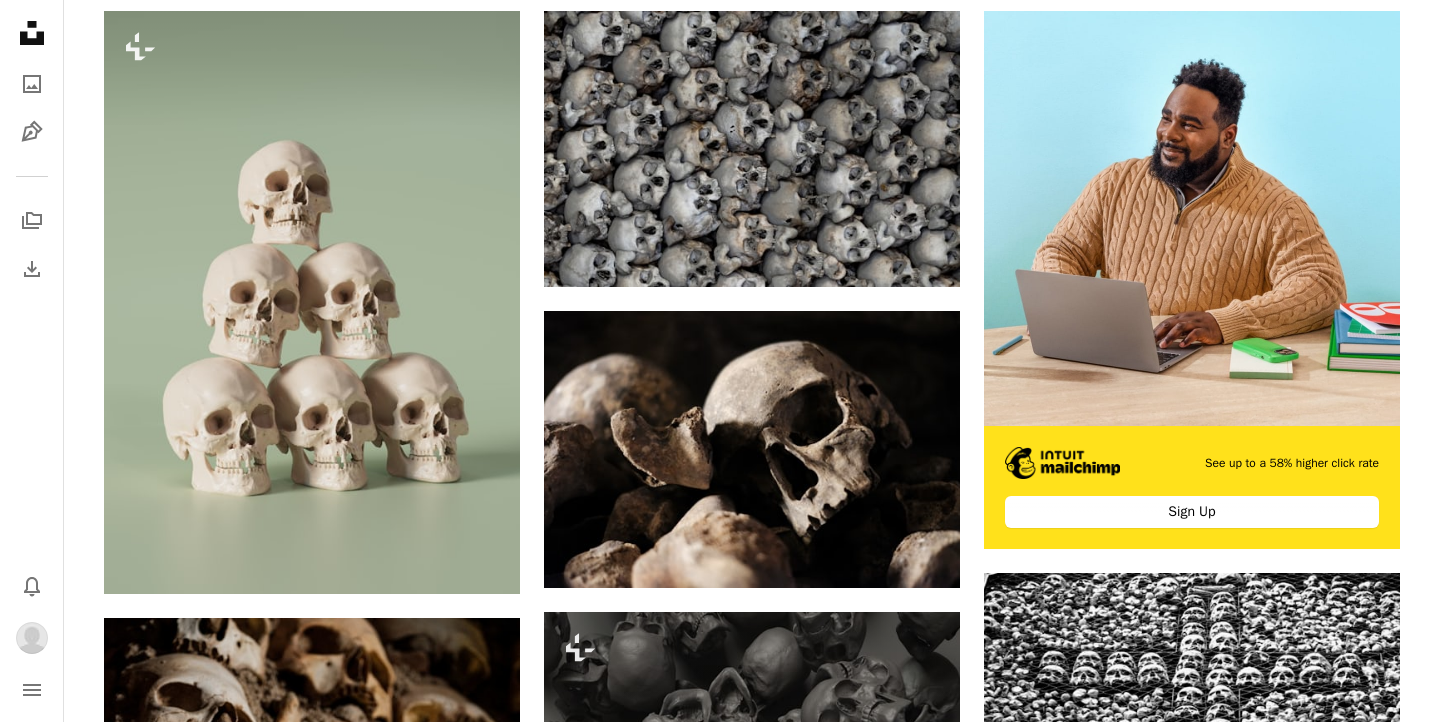 scroll, scrollTop: 0, scrollLeft: 0, axis: both 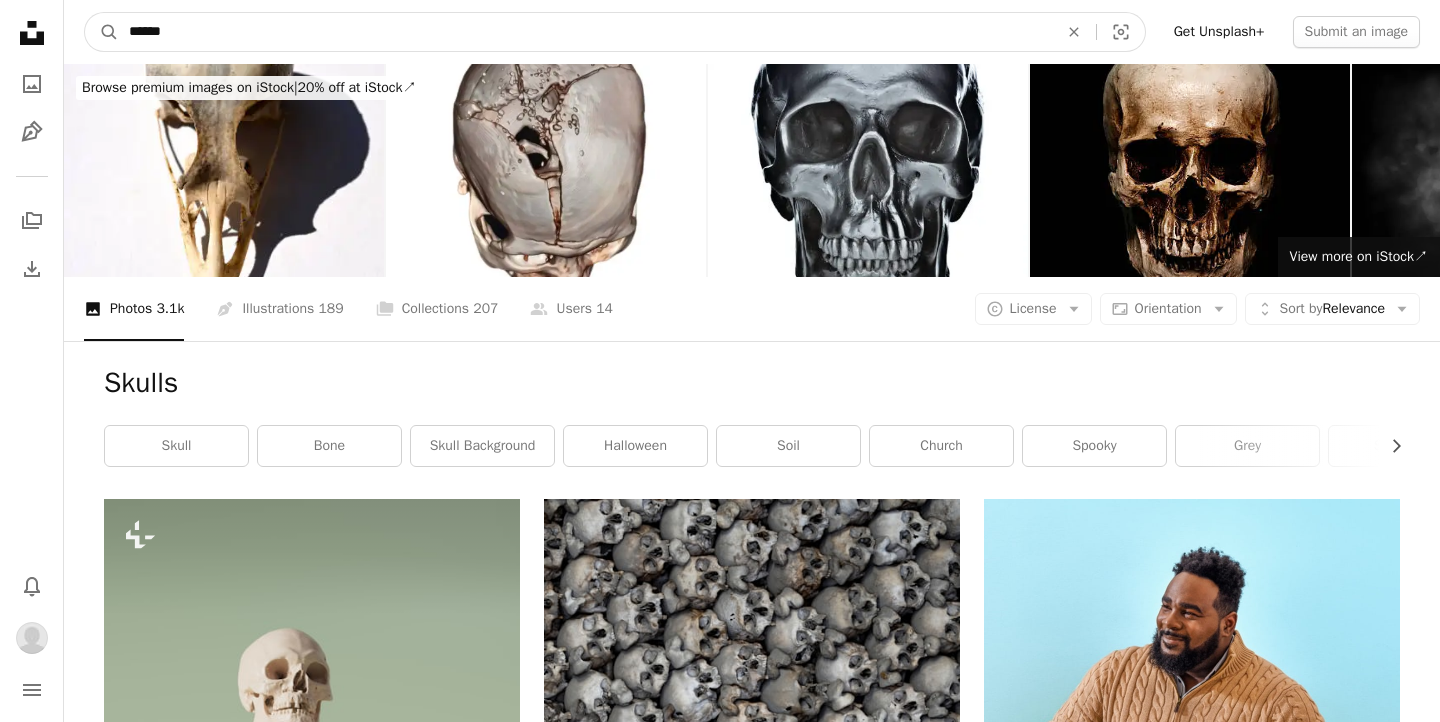 click on "******" at bounding box center [585, 32] 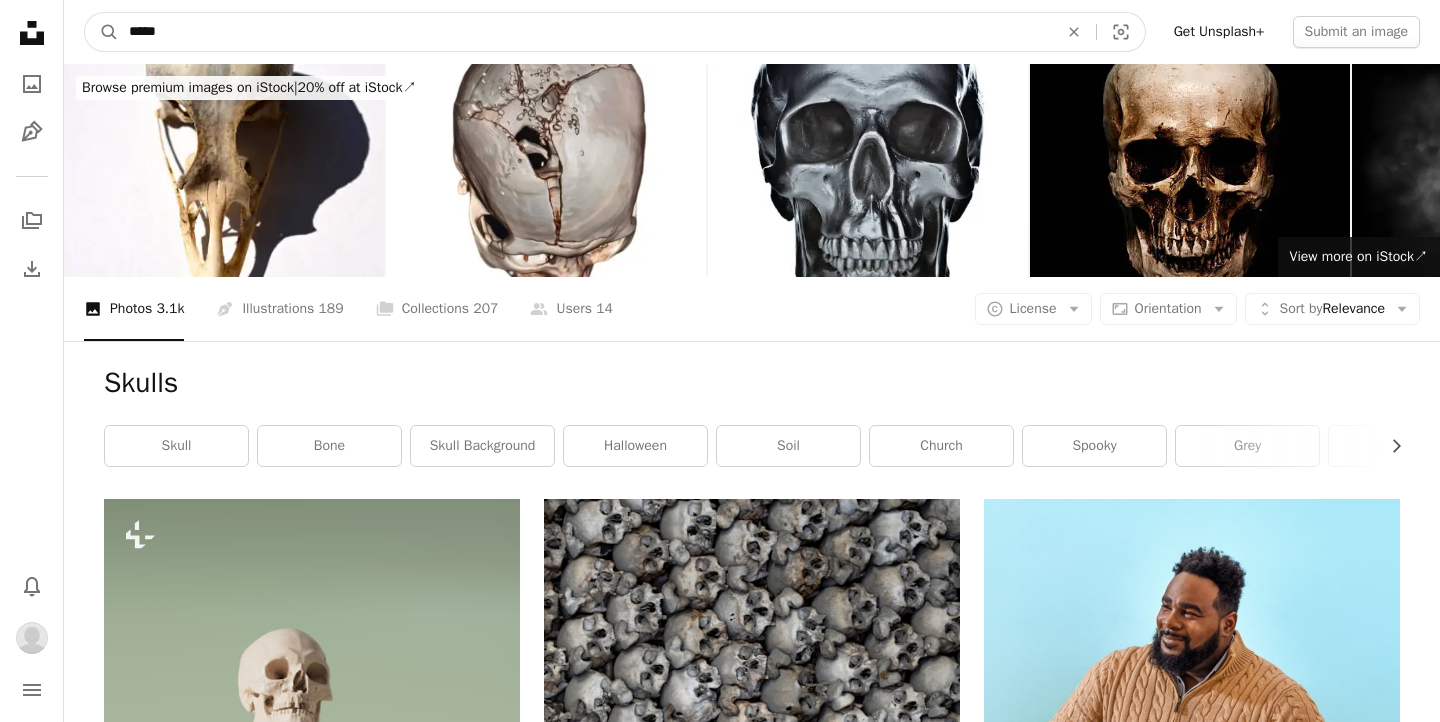 type on "******" 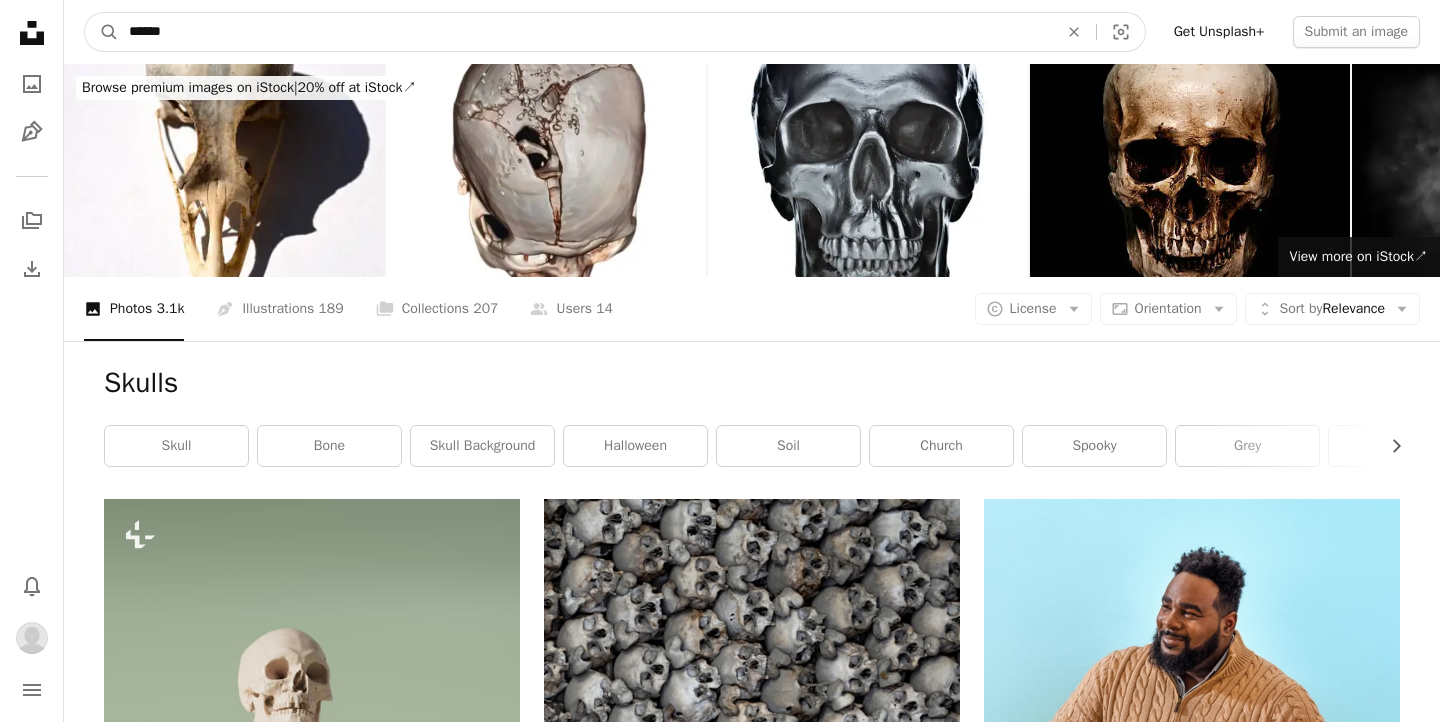 click on "A magnifying glass" at bounding box center [102, 32] 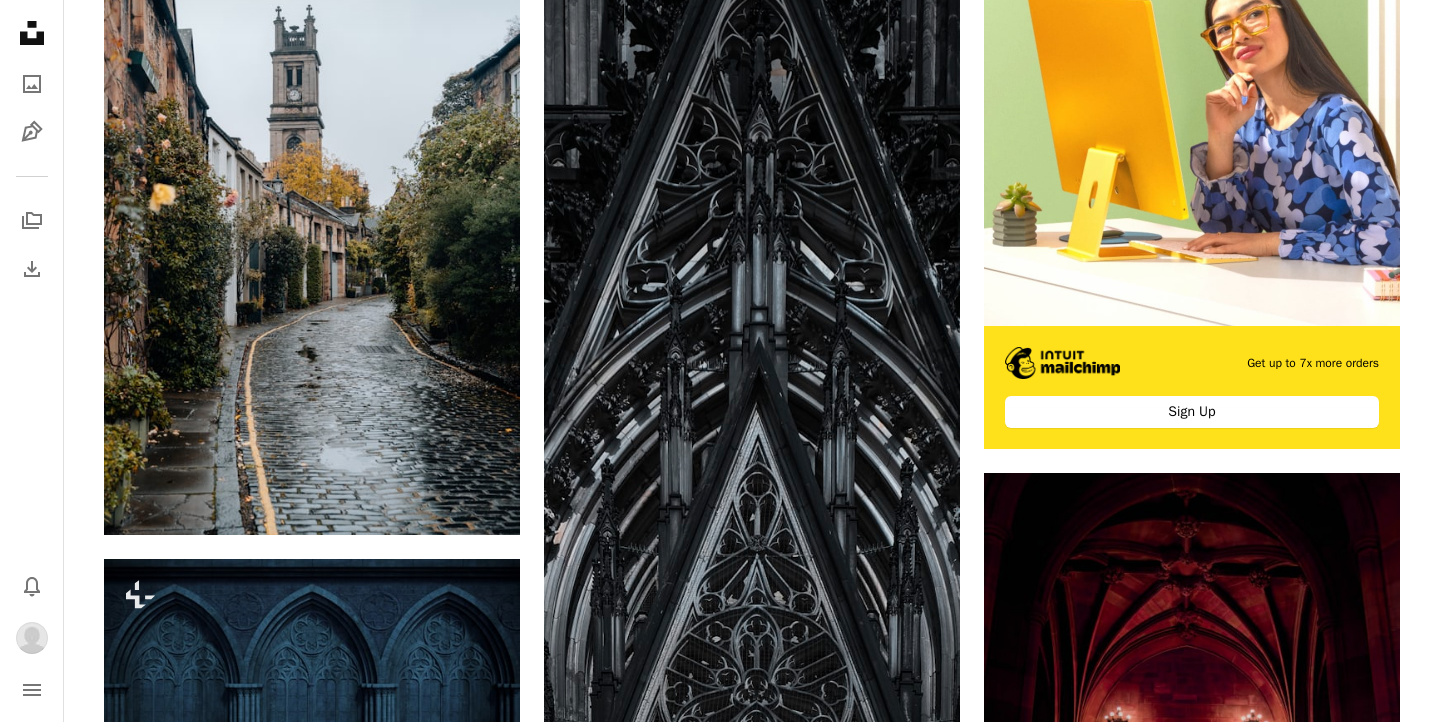 scroll, scrollTop: 569, scrollLeft: 0, axis: vertical 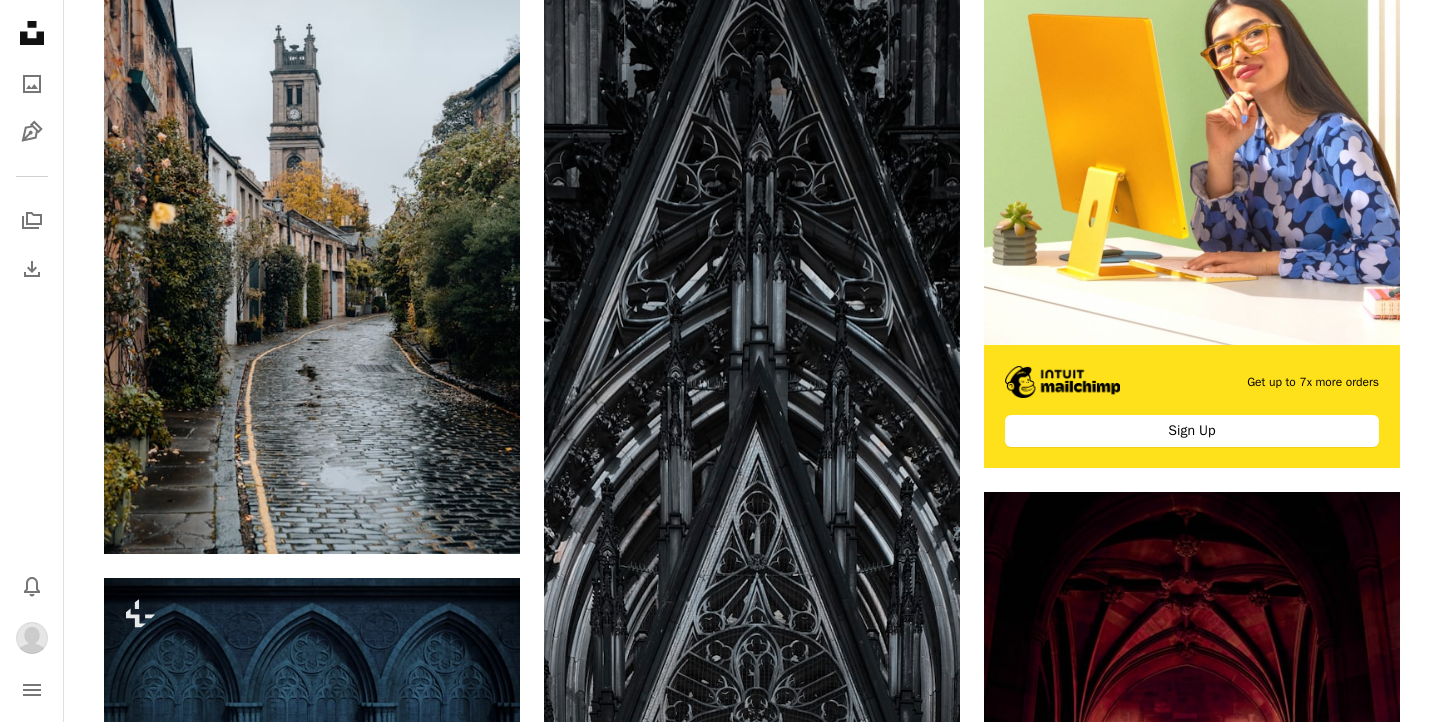 click at bounding box center [752, 496] 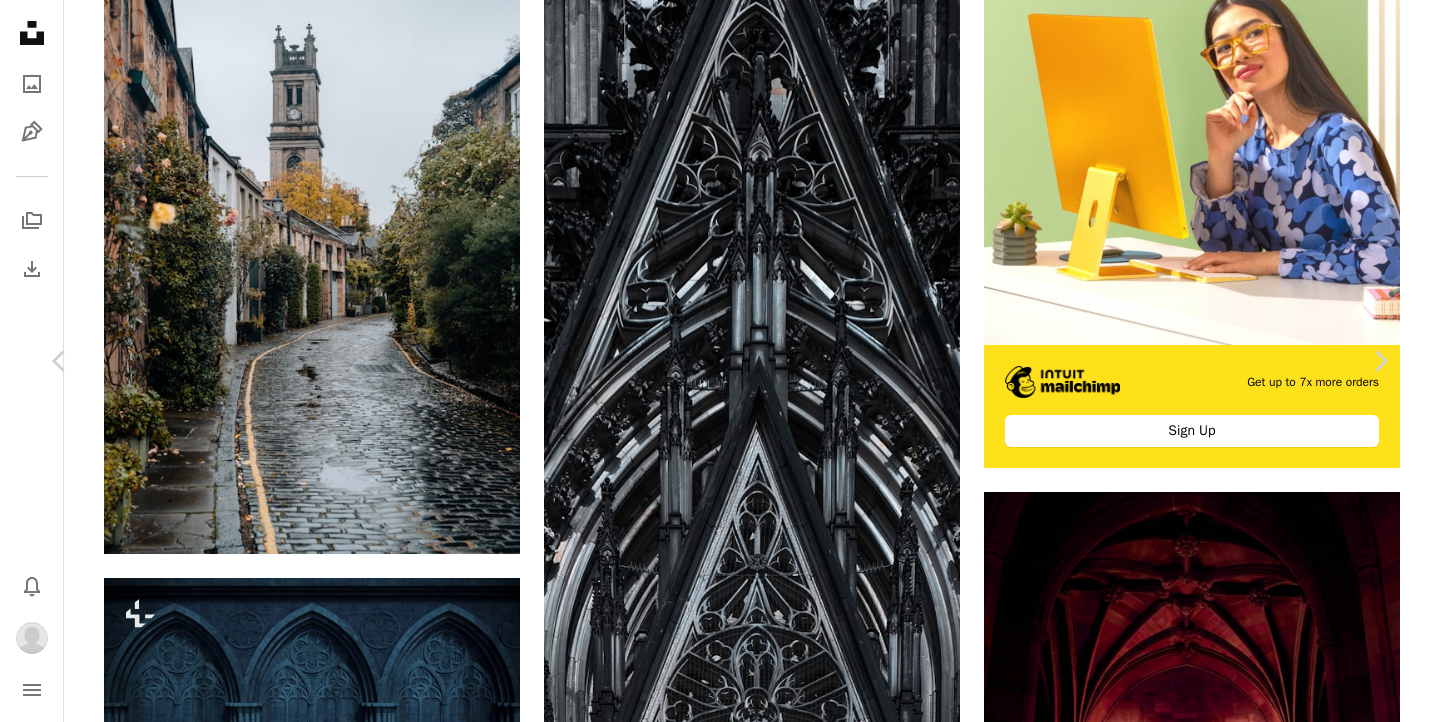 click at bounding box center [713, 4954] 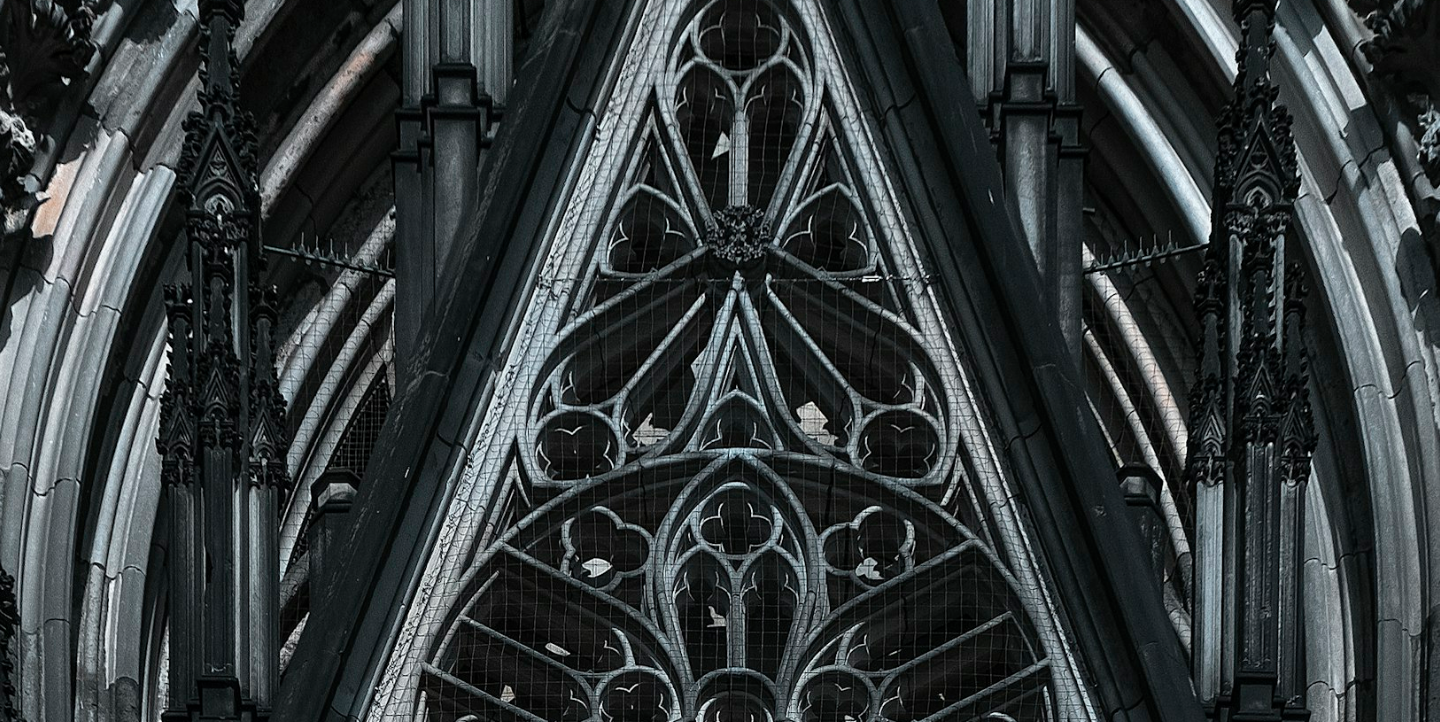scroll, scrollTop: 1955, scrollLeft: 0, axis: vertical 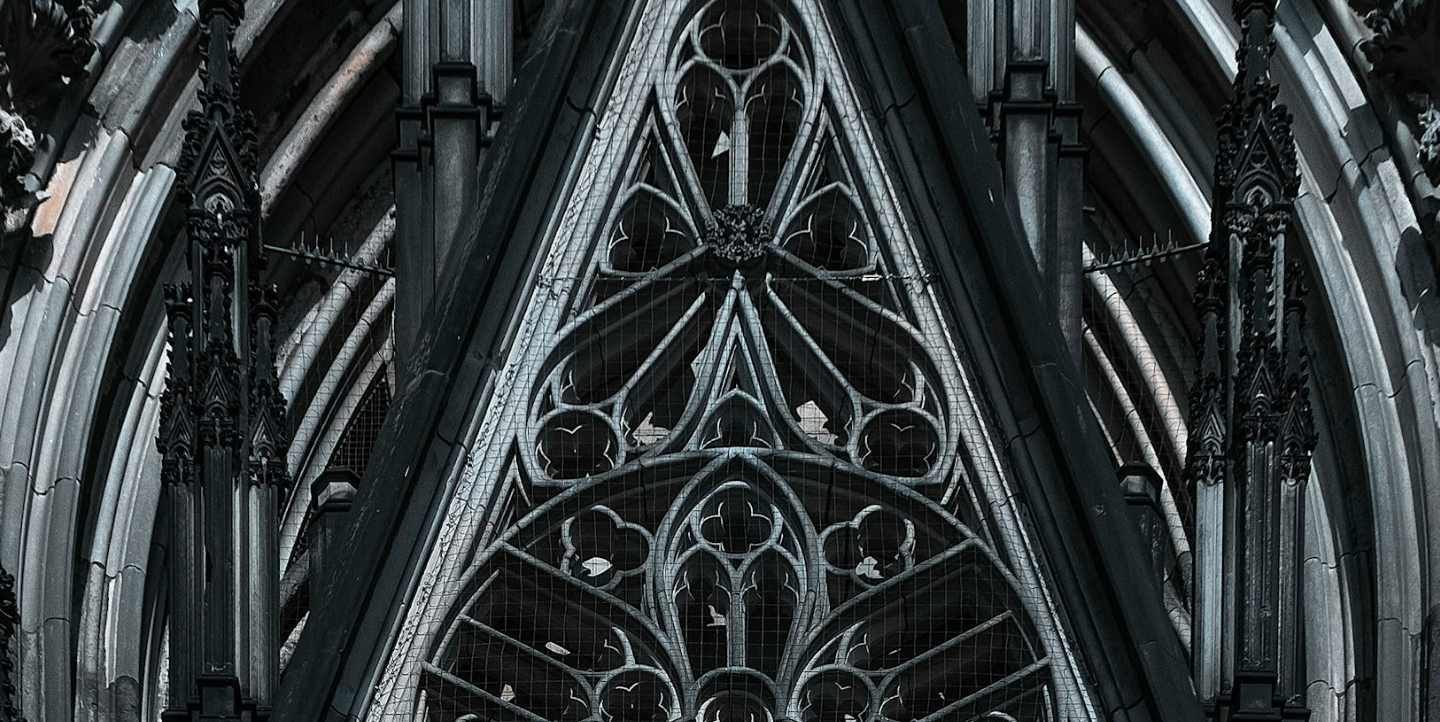 click at bounding box center [720, 6] 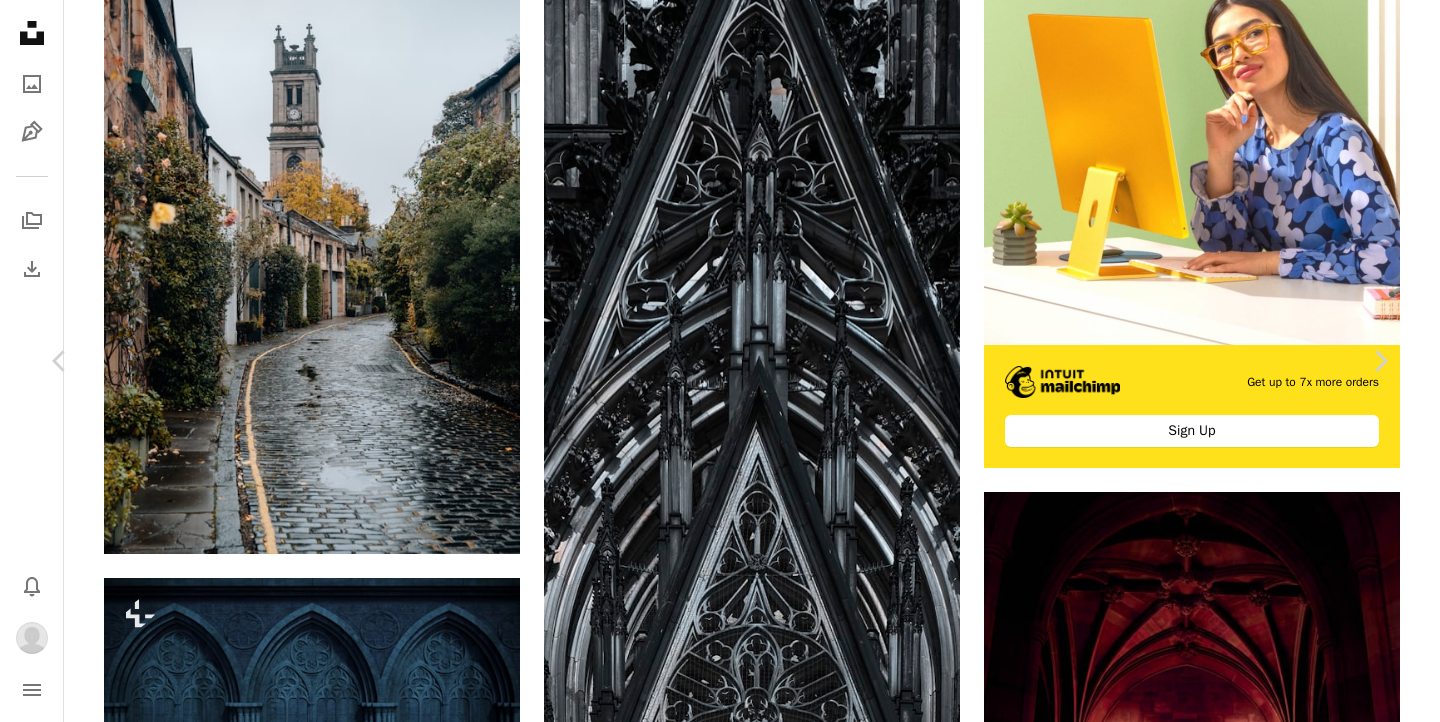 scroll, scrollTop: 3508, scrollLeft: 0, axis: vertical 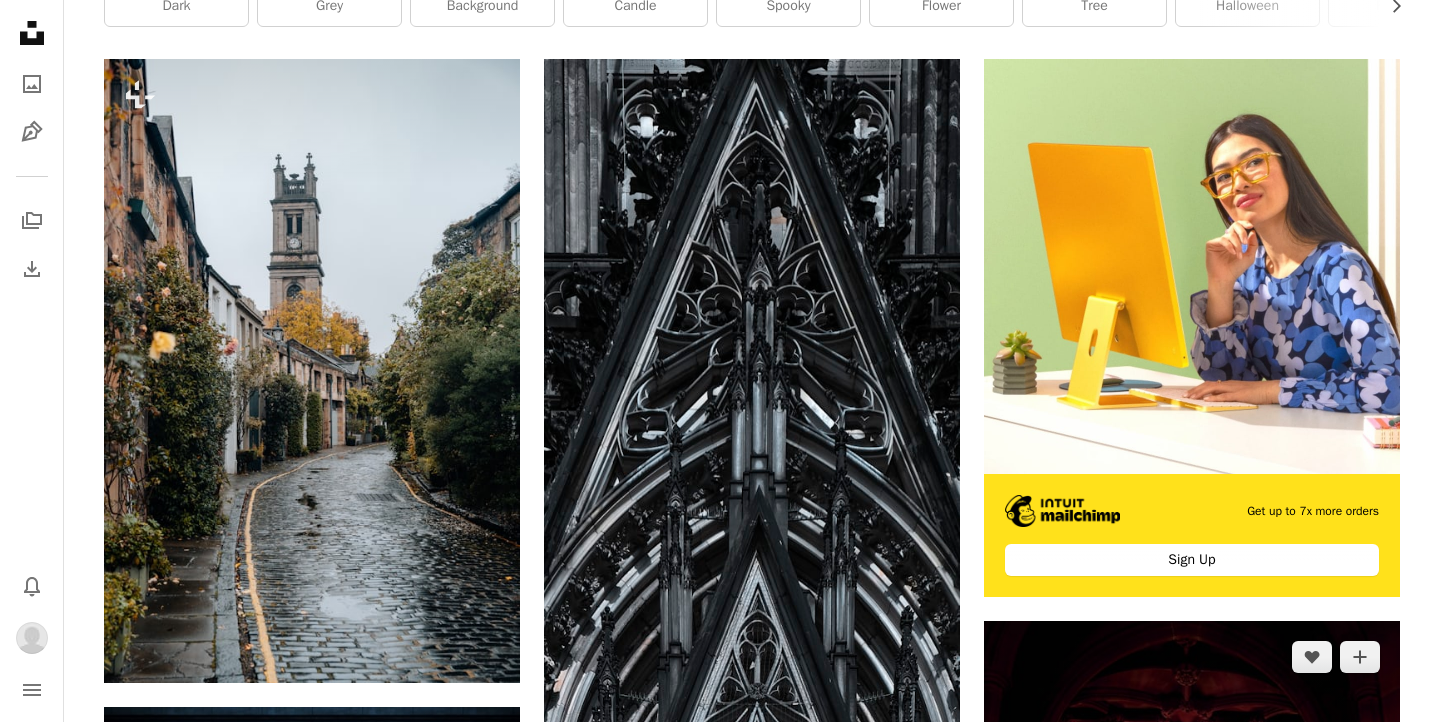 click at bounding box center [1192, 932] 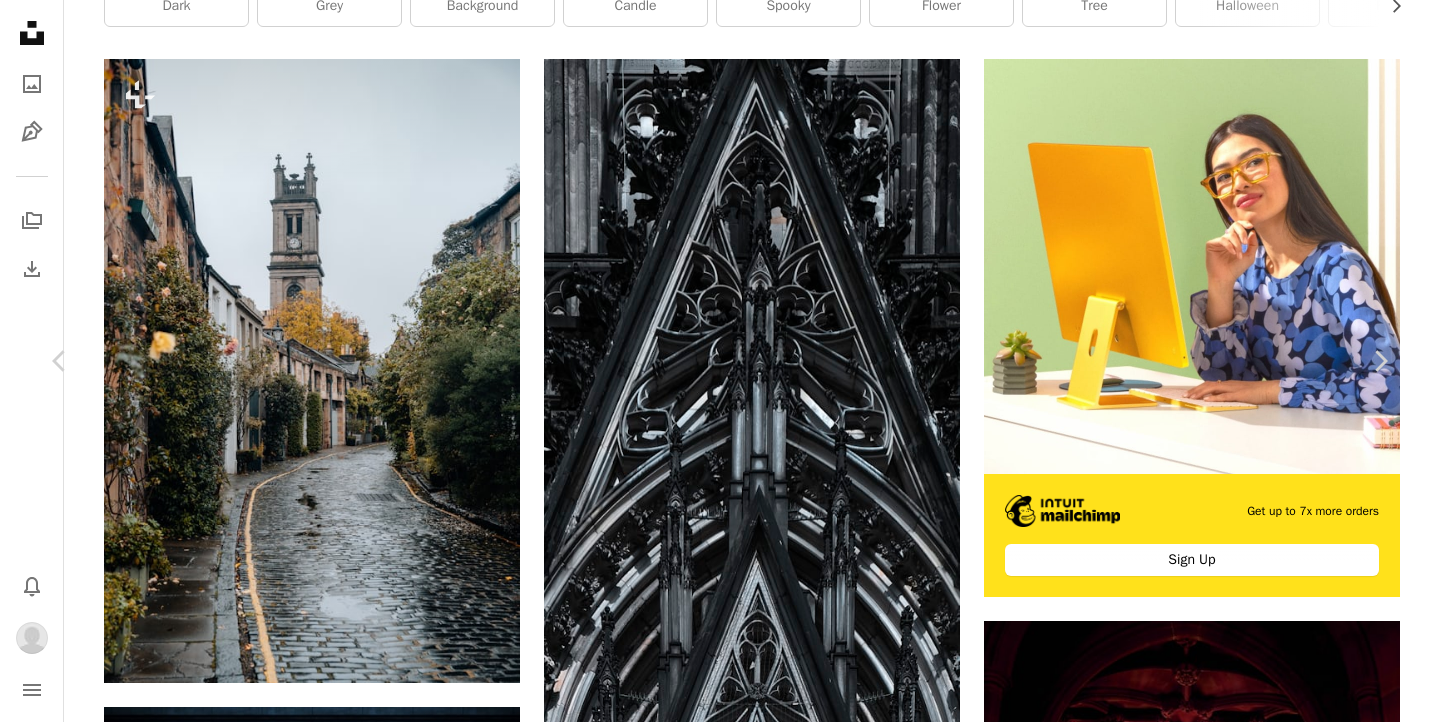 click at bounding box center [713, 5082] 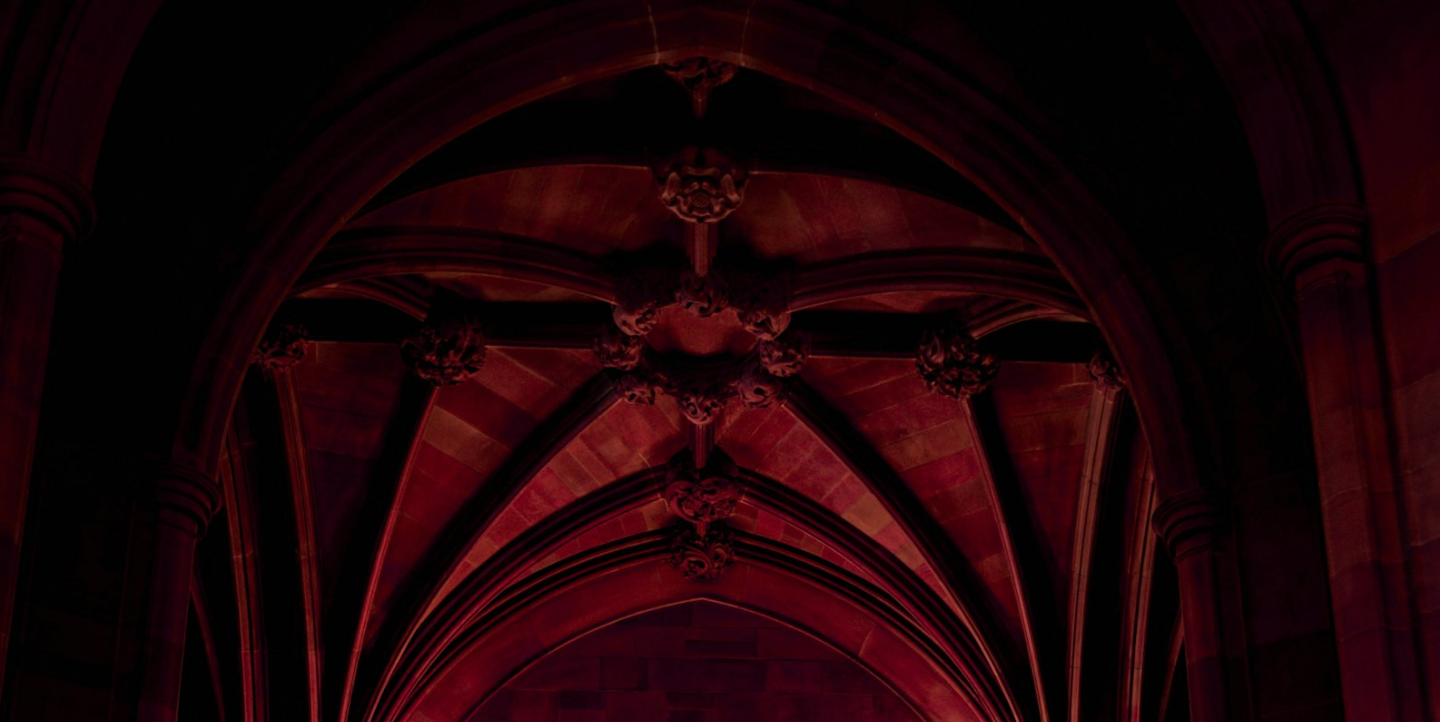 scroll, scrollTop: 719, scrollLeft: 0, axis: vertical 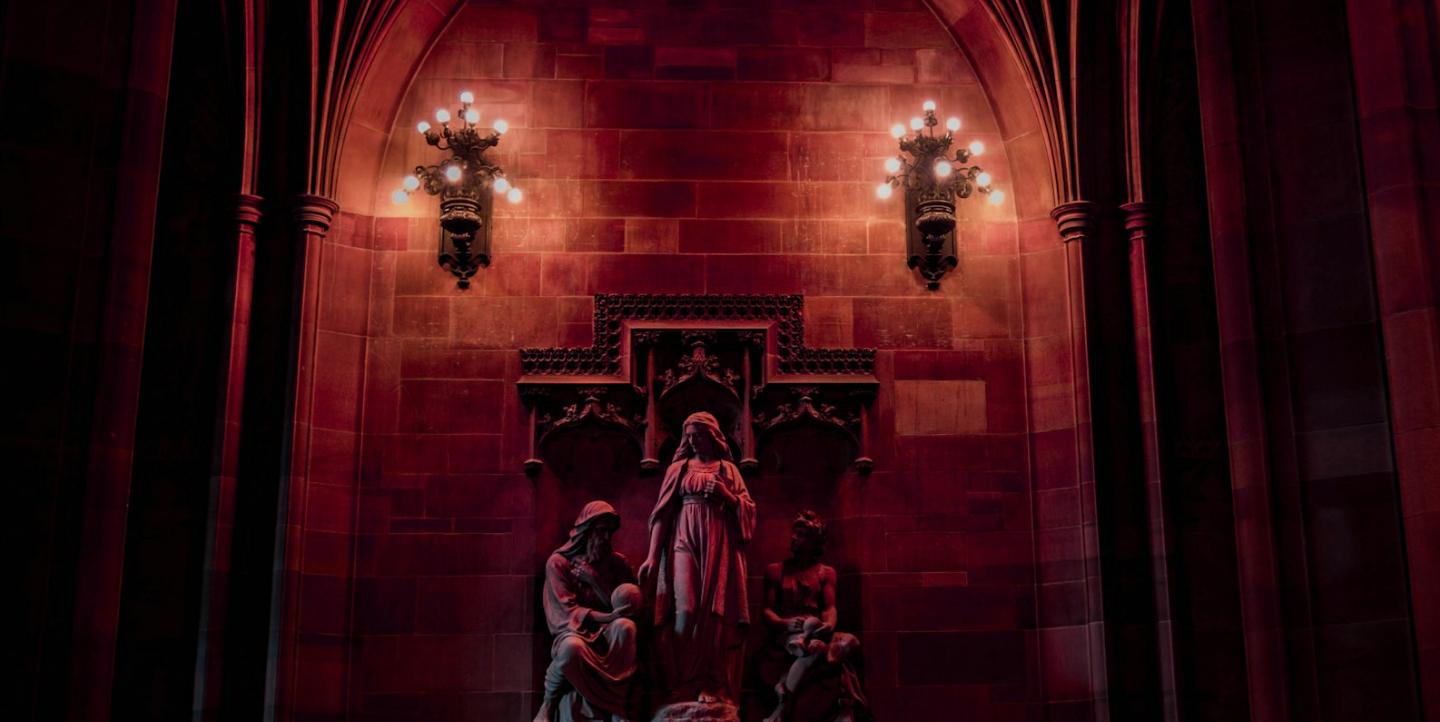 click at bounding box center [720, 360] 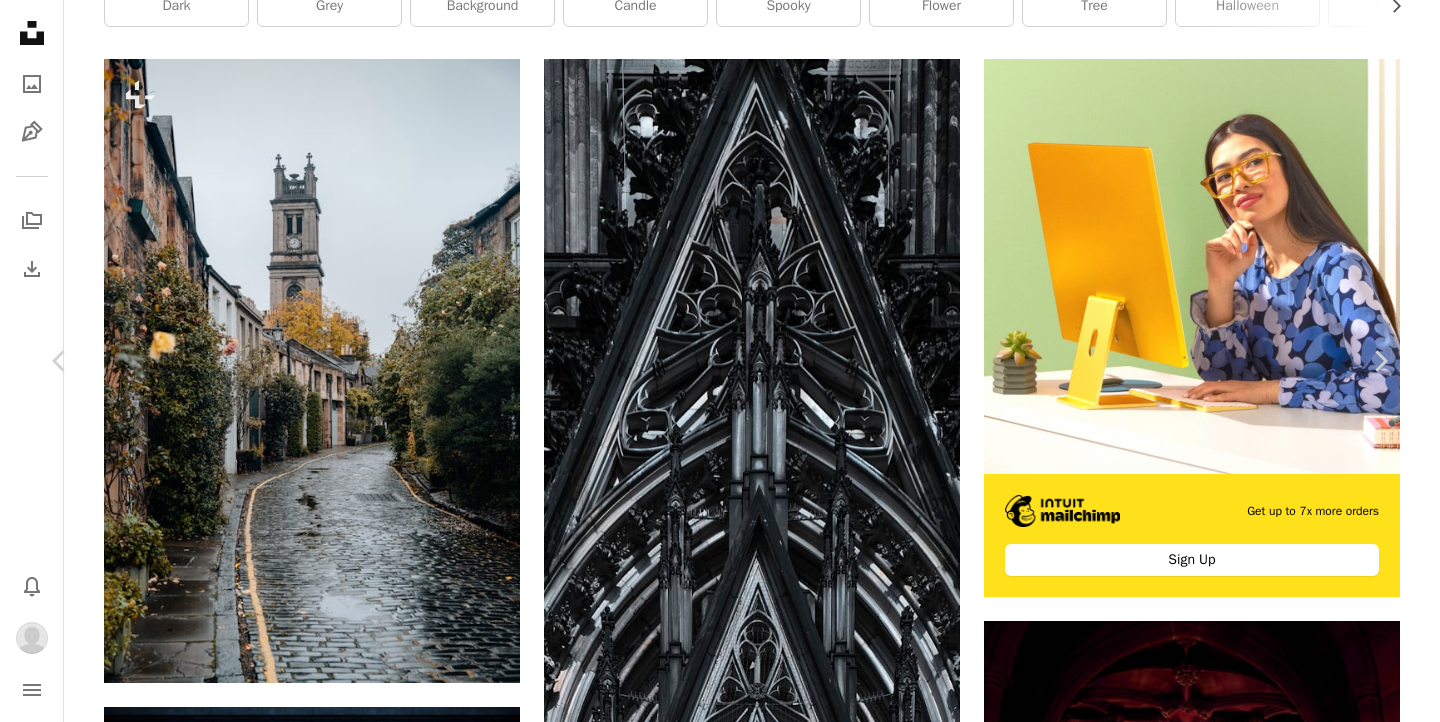 scroll, scrollTop: 2144, scrollLeft: 0, axis: vertical 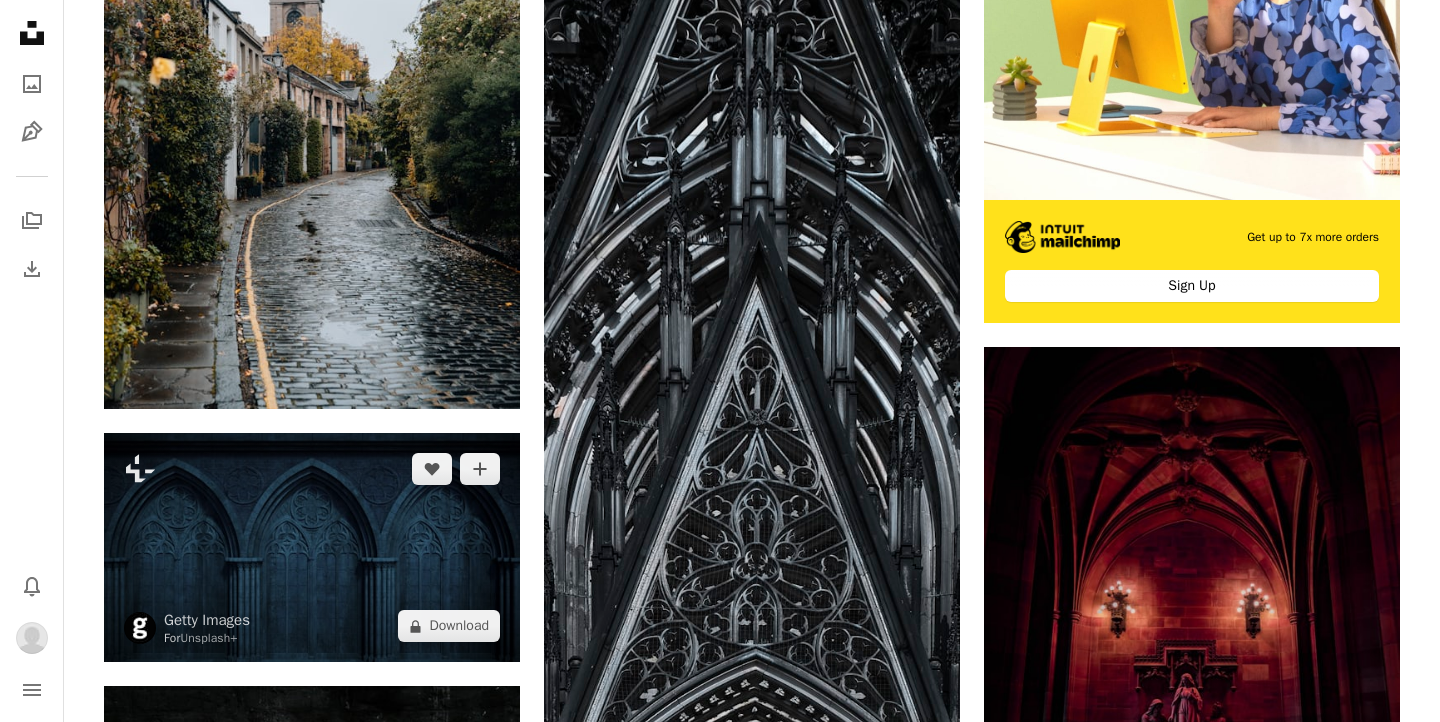 click at bounding box center (312, 547) 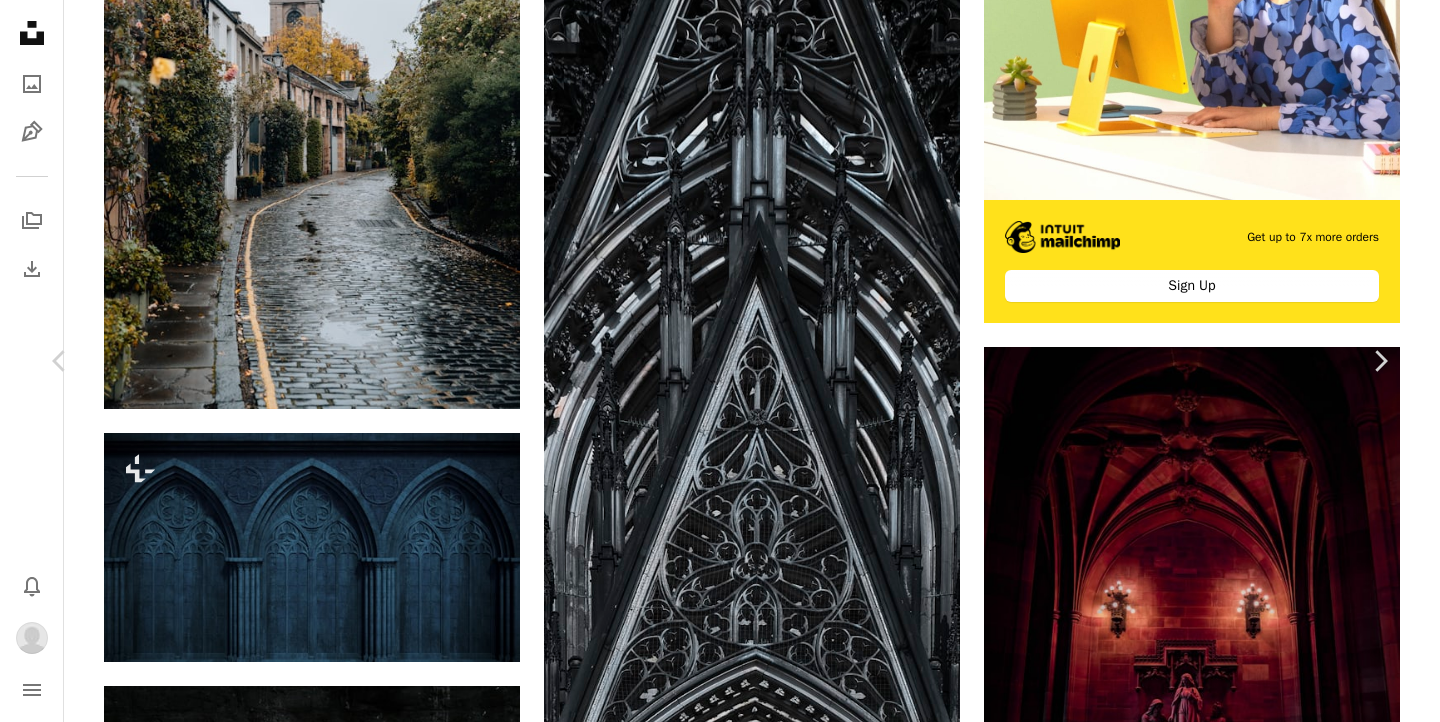 click at bounding box center (712, 4808) 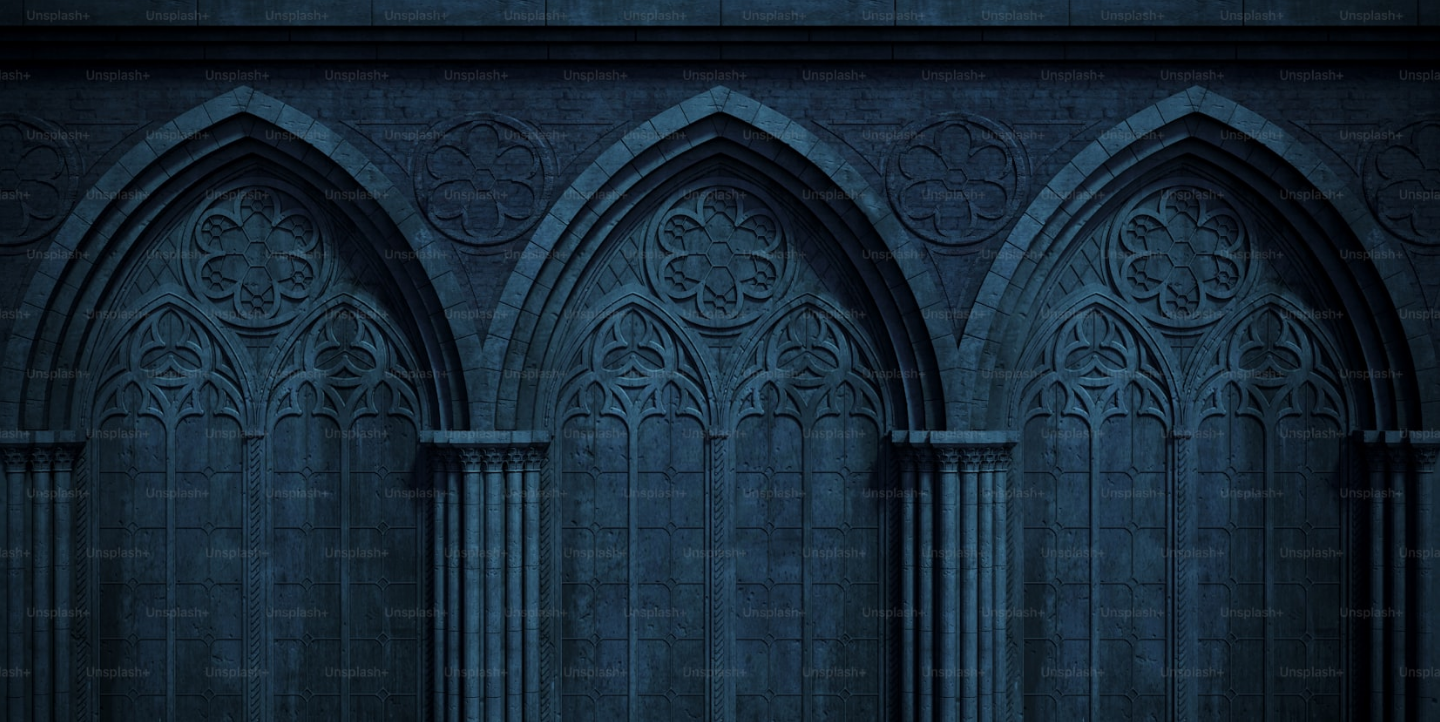 scroll, scrollTop: 35, scrollLeft: 0, axis: vertical 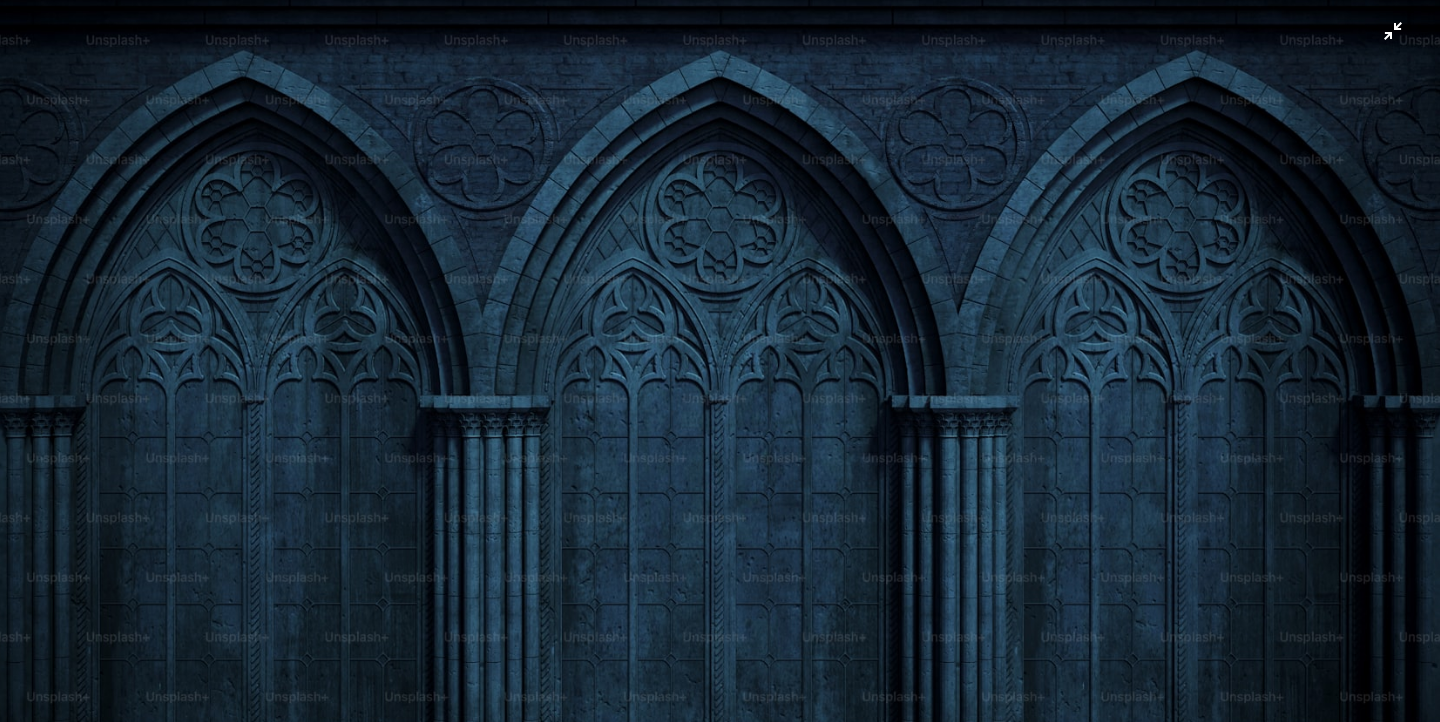 click at bounding box center [720, 360] 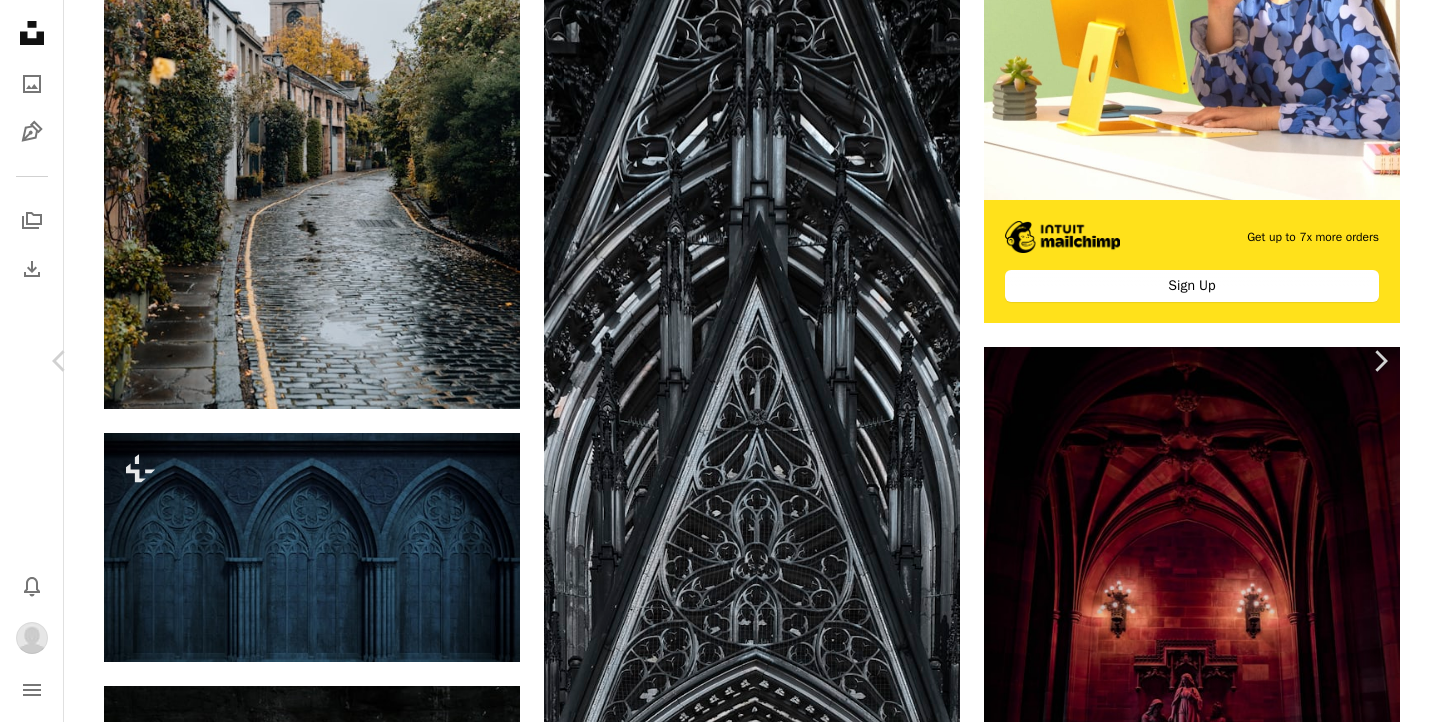 scroll, scrollTop: 1190, scrollLeft: 0, axis: vertical 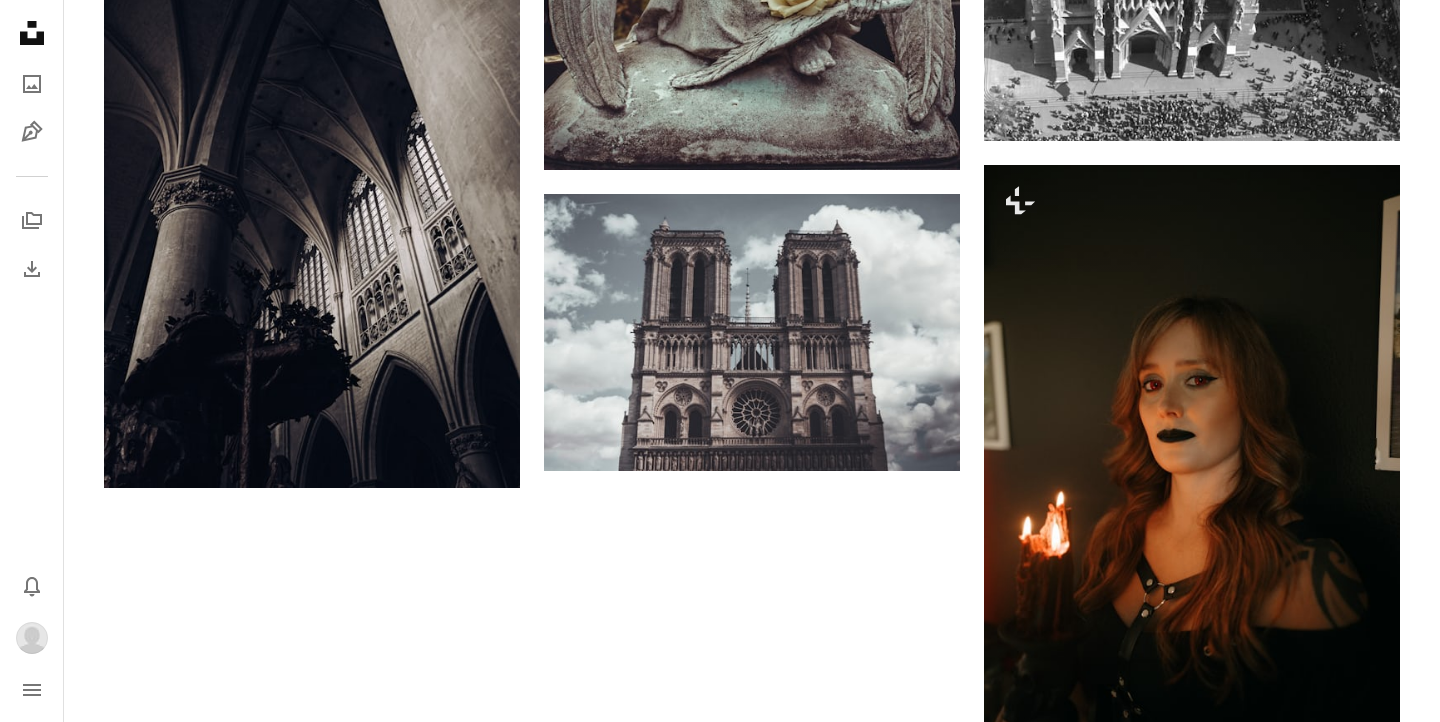 click on "Load more" at bounding box center (752, 870) 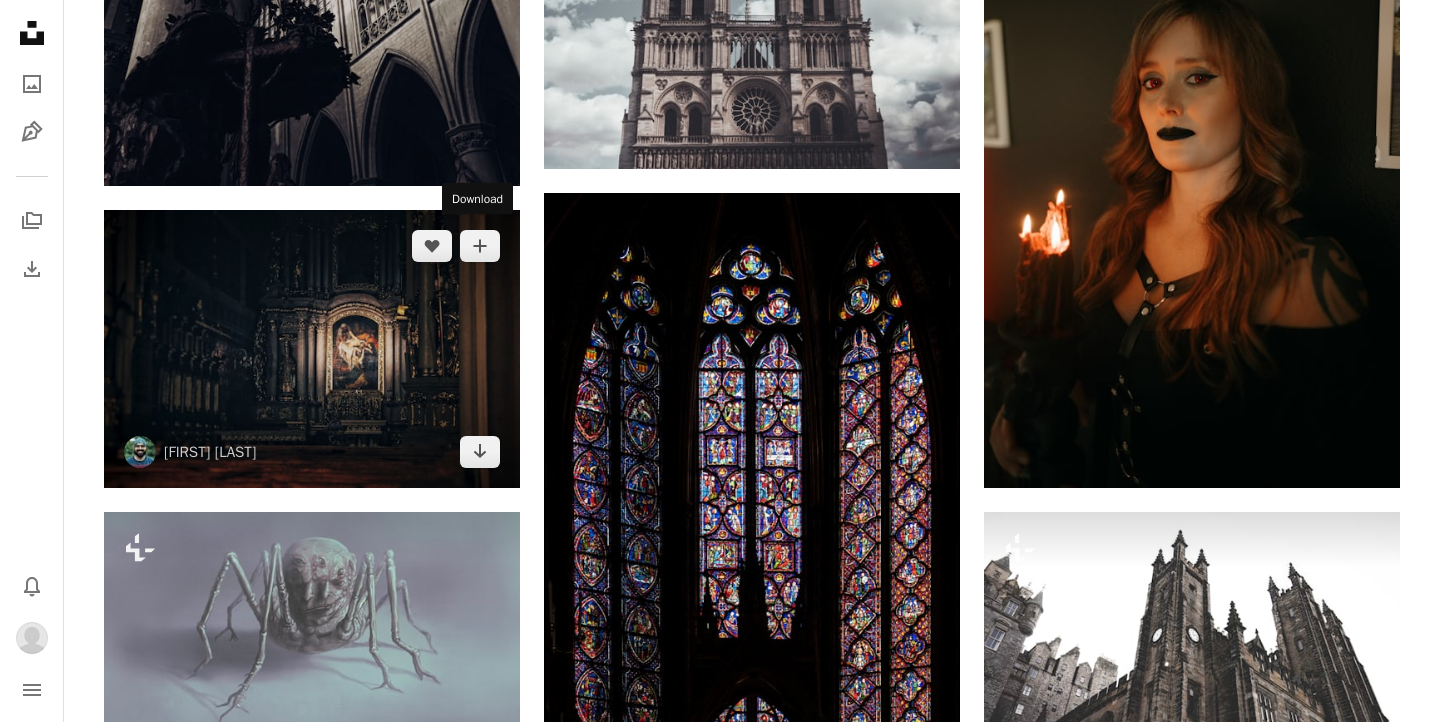 scroll, scrollTop: 3742, scrollLeft: 0, axis: vertical 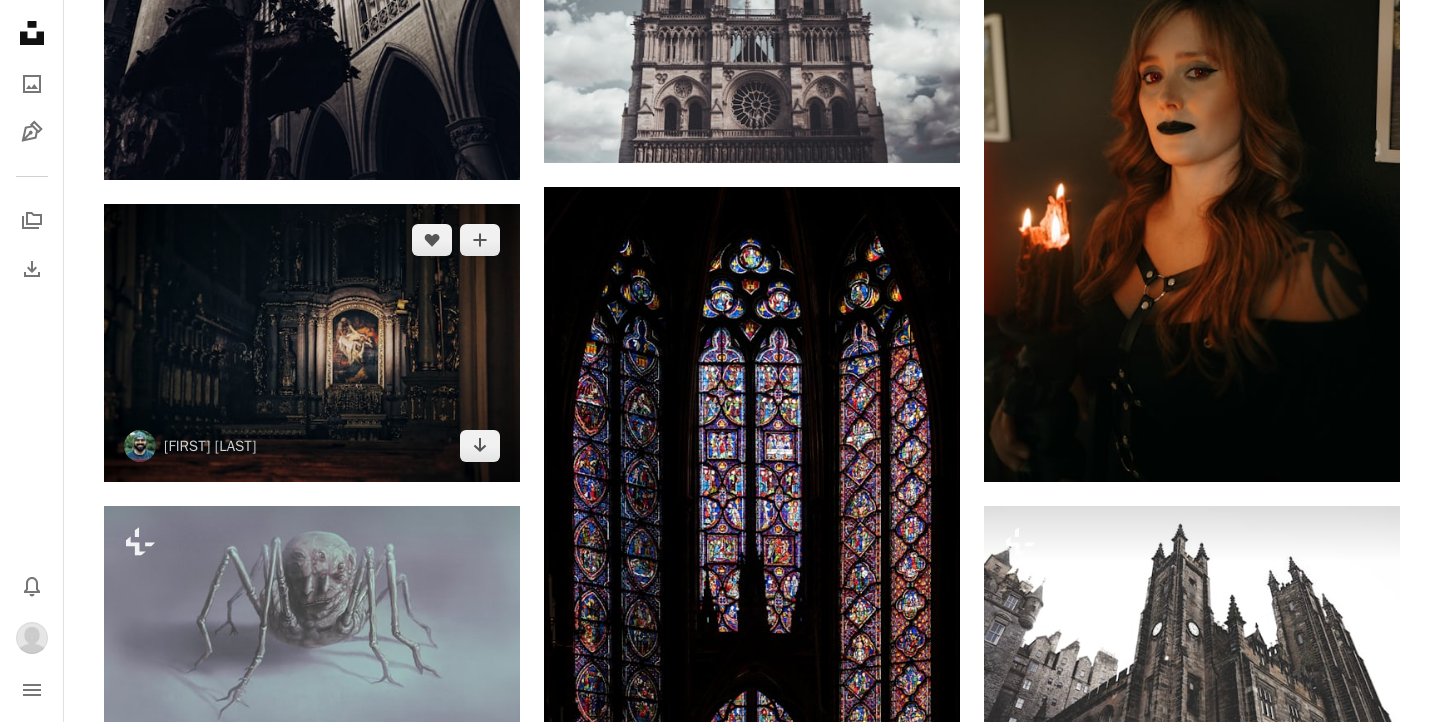 click at bounding box center (312, 342) 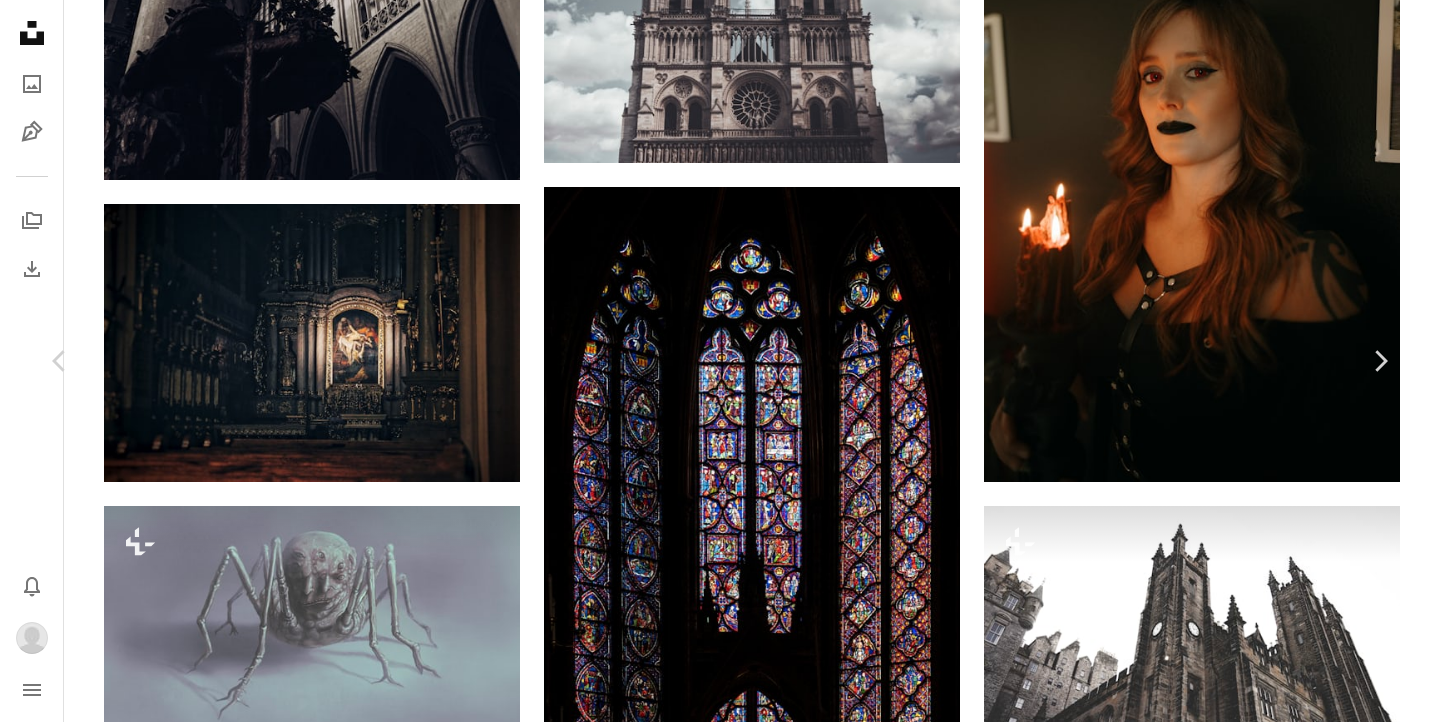 click at bounding box center [713, 4391] 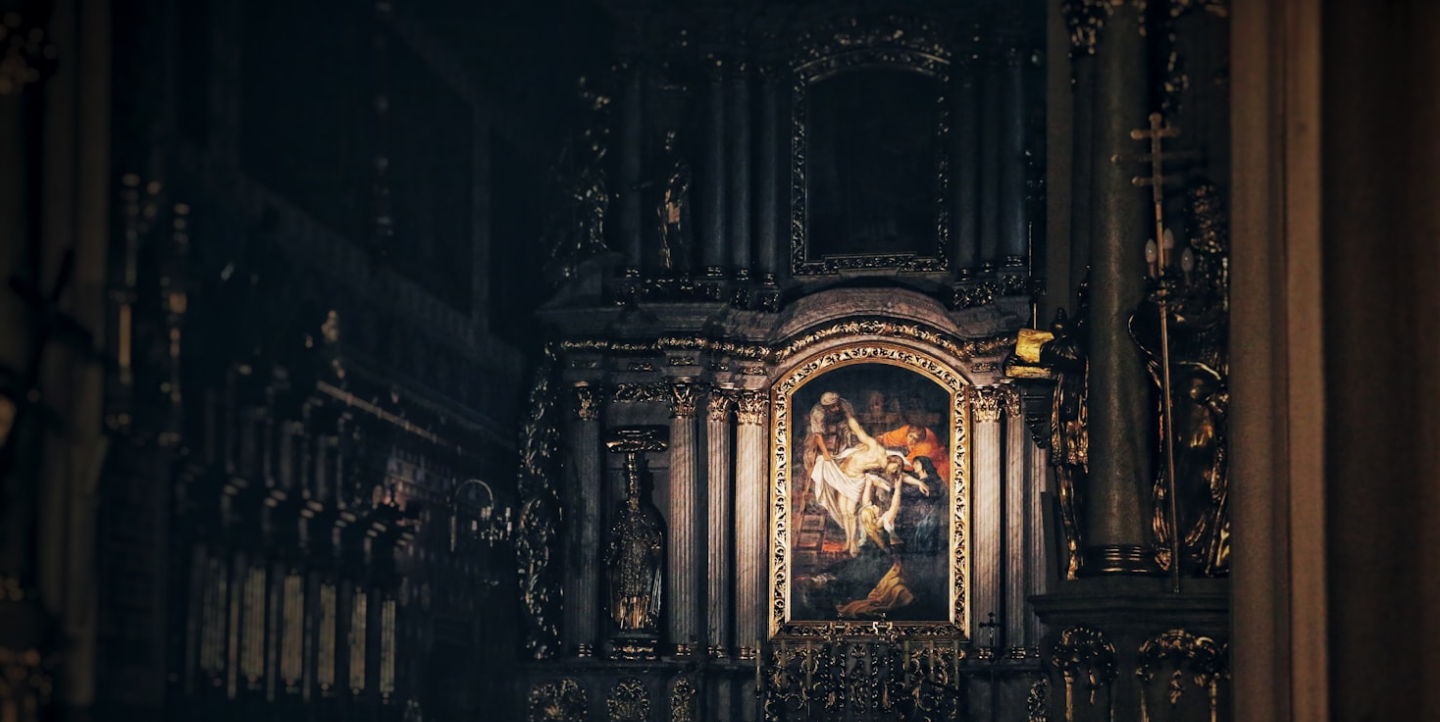 scroll, scrollTop: 119, scrollLeft: 0, axis: vertical 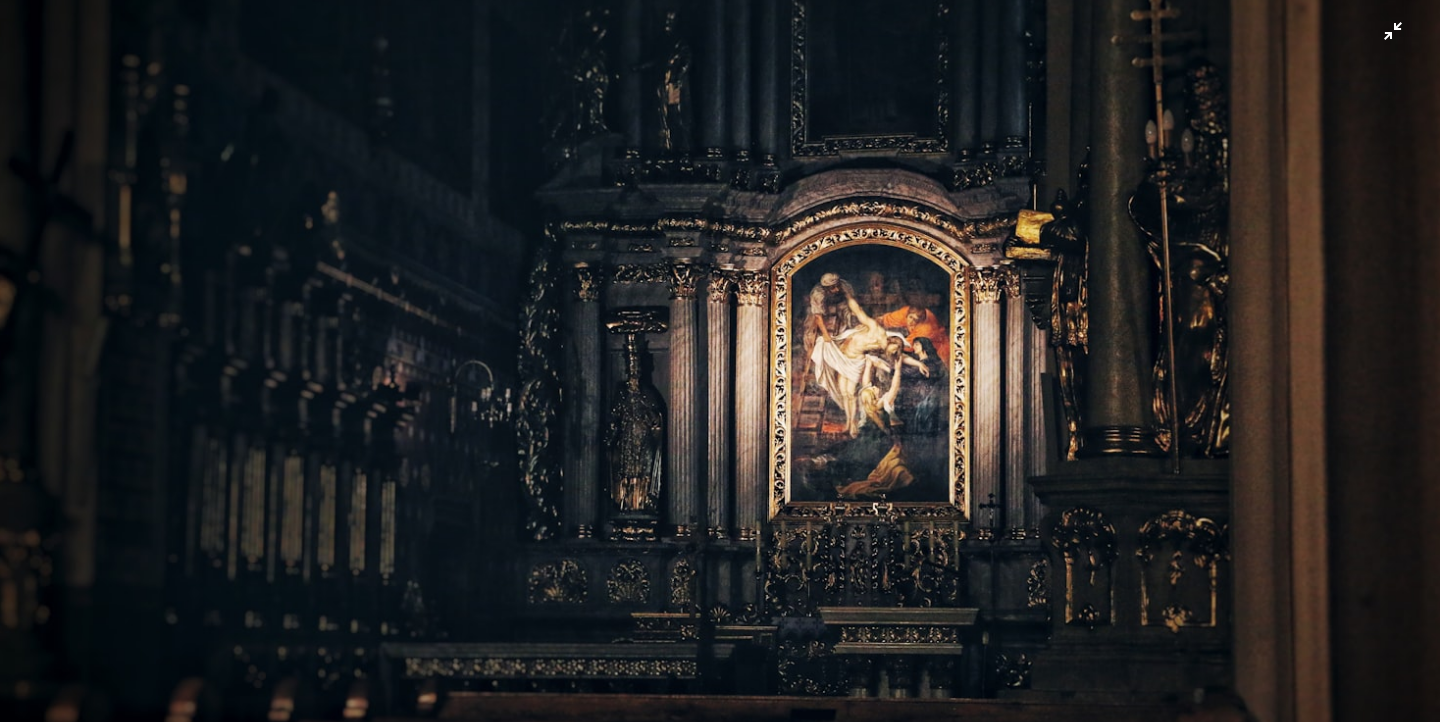 click at bounding box center [720, 360] 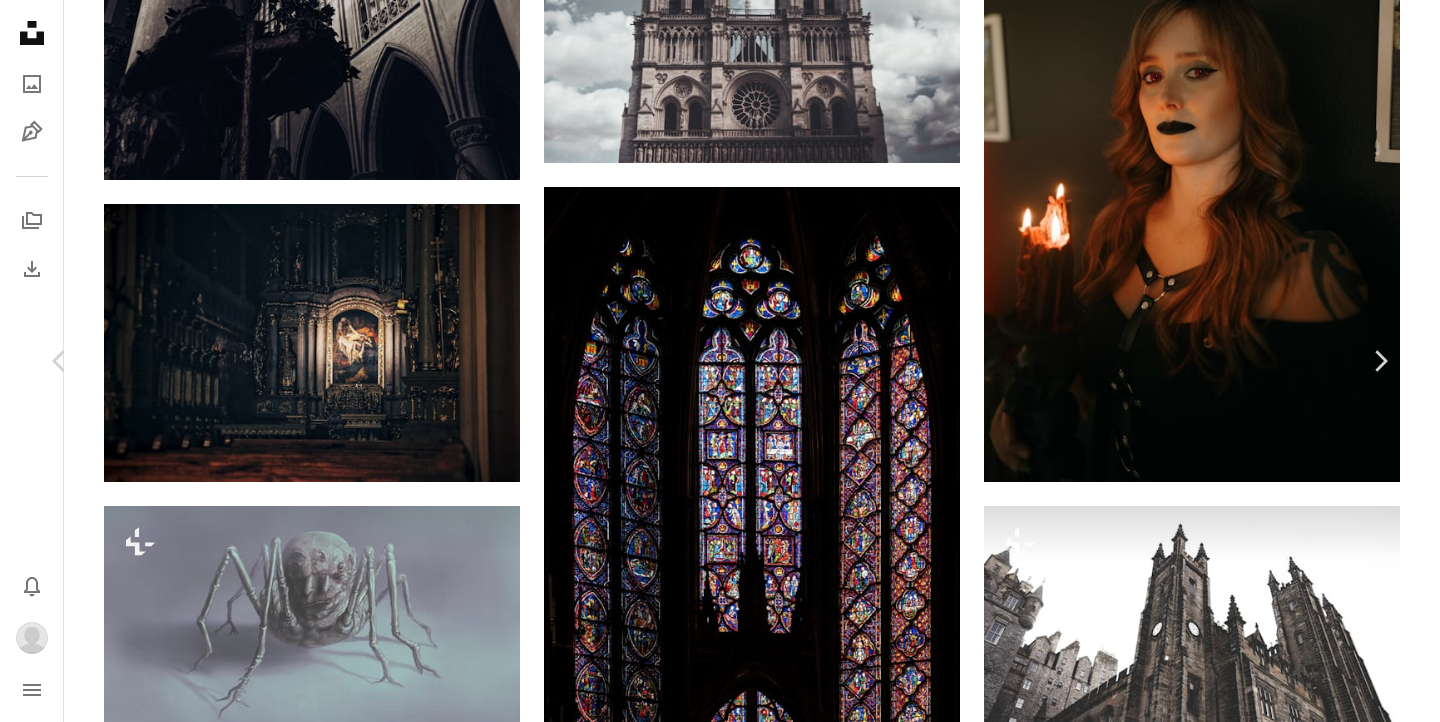 click on "Download" at bounding box center [1209, 4060] 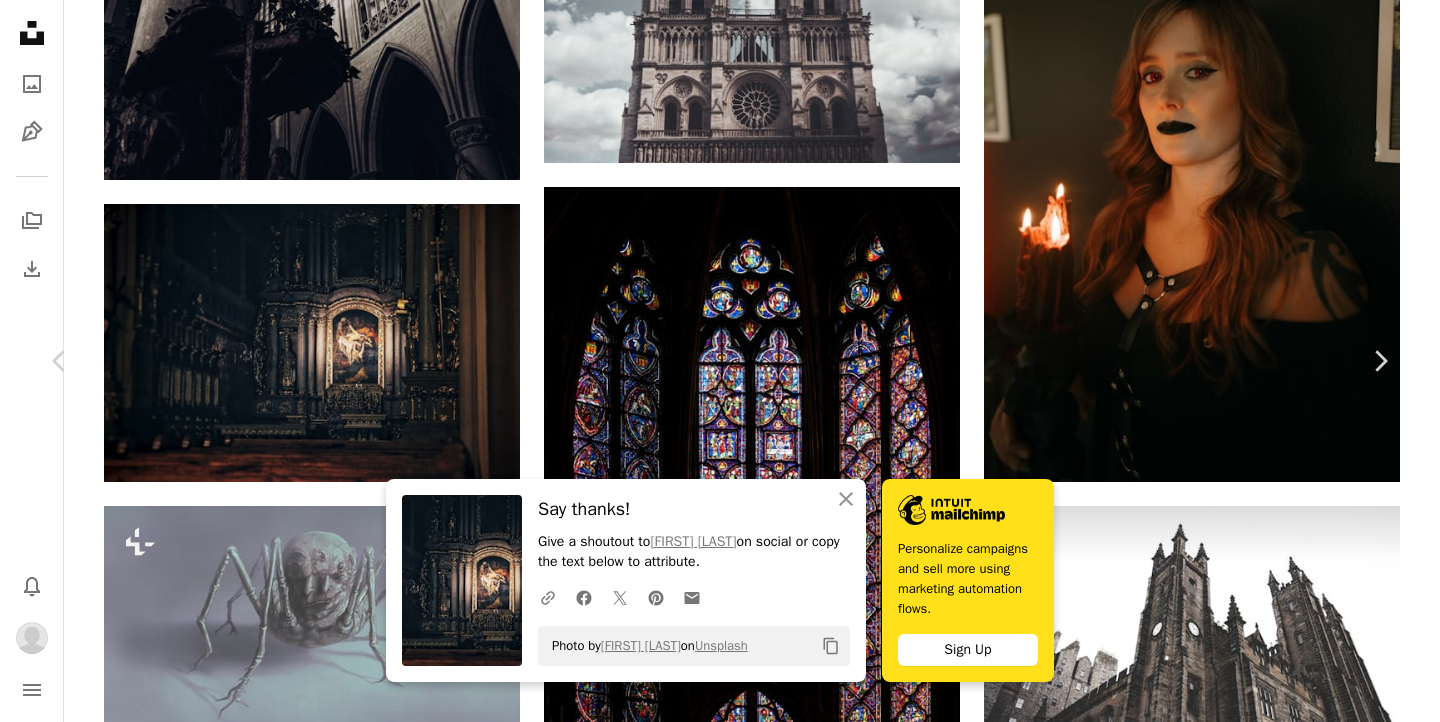click on "A heart" 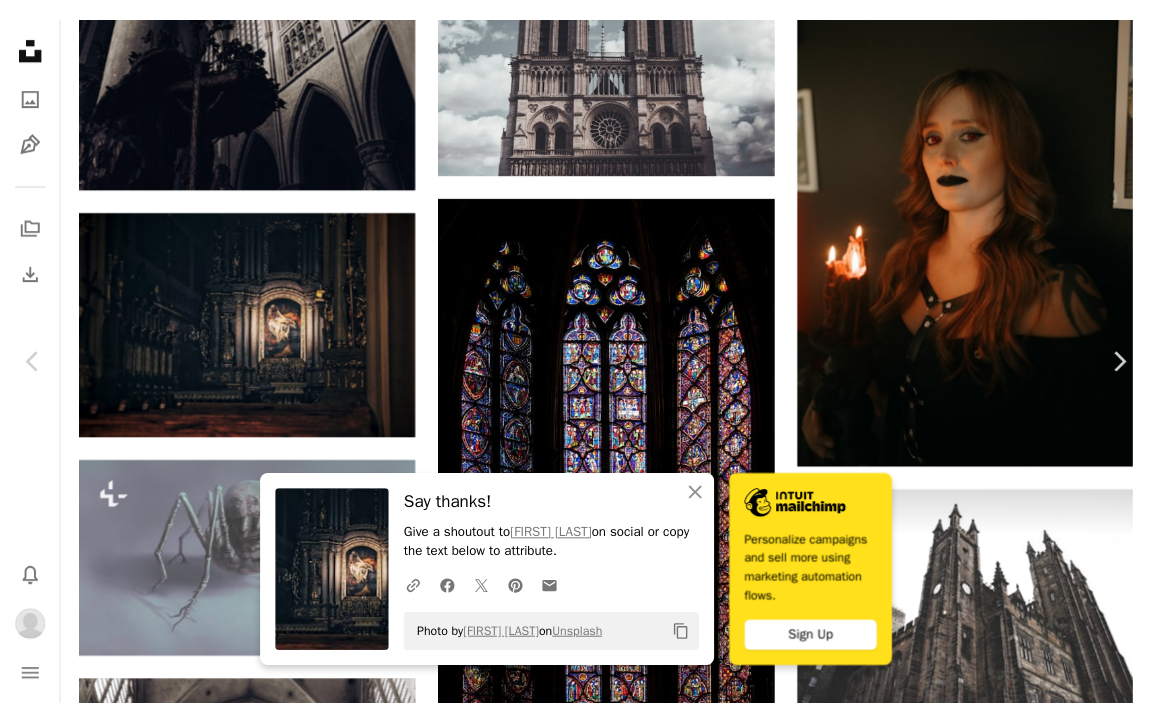 scroll, scrollTop: 3091, scrollLeft: 0, axis: vertical 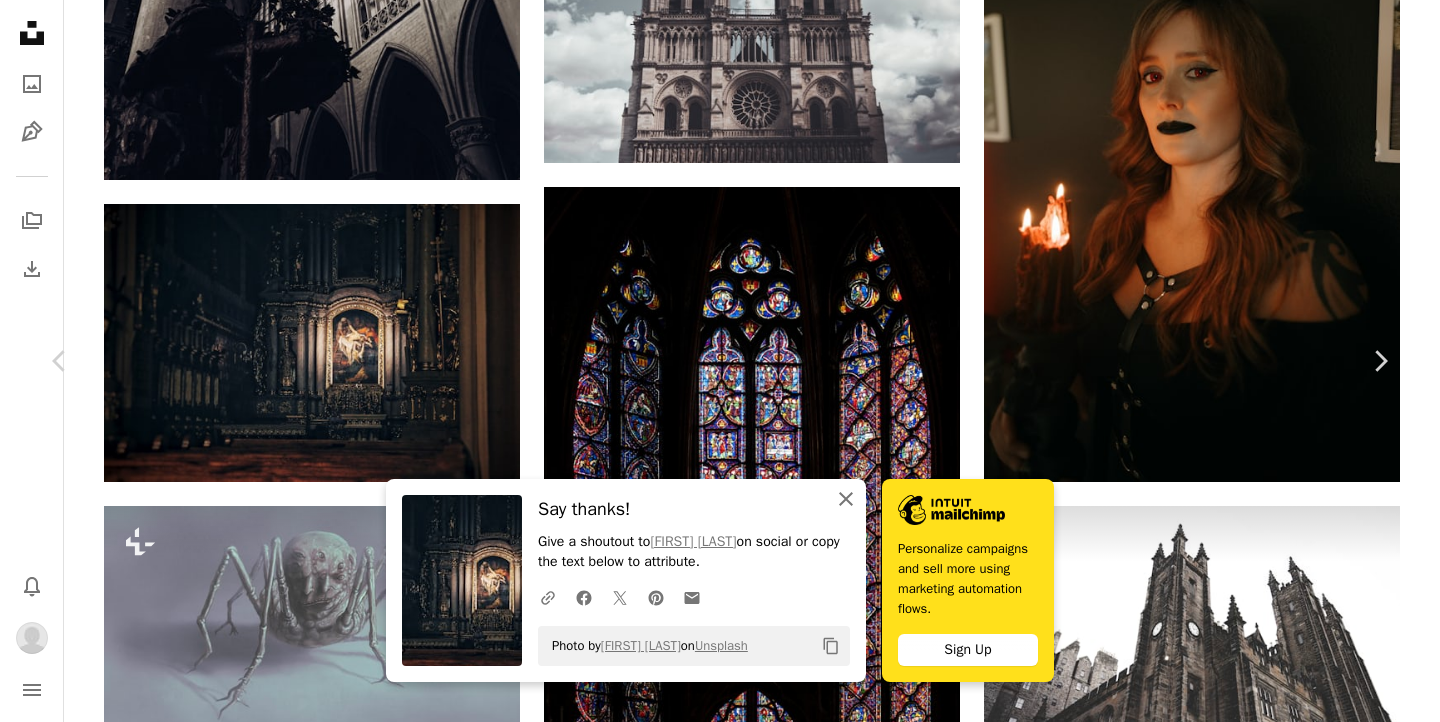 click on "An X shape" 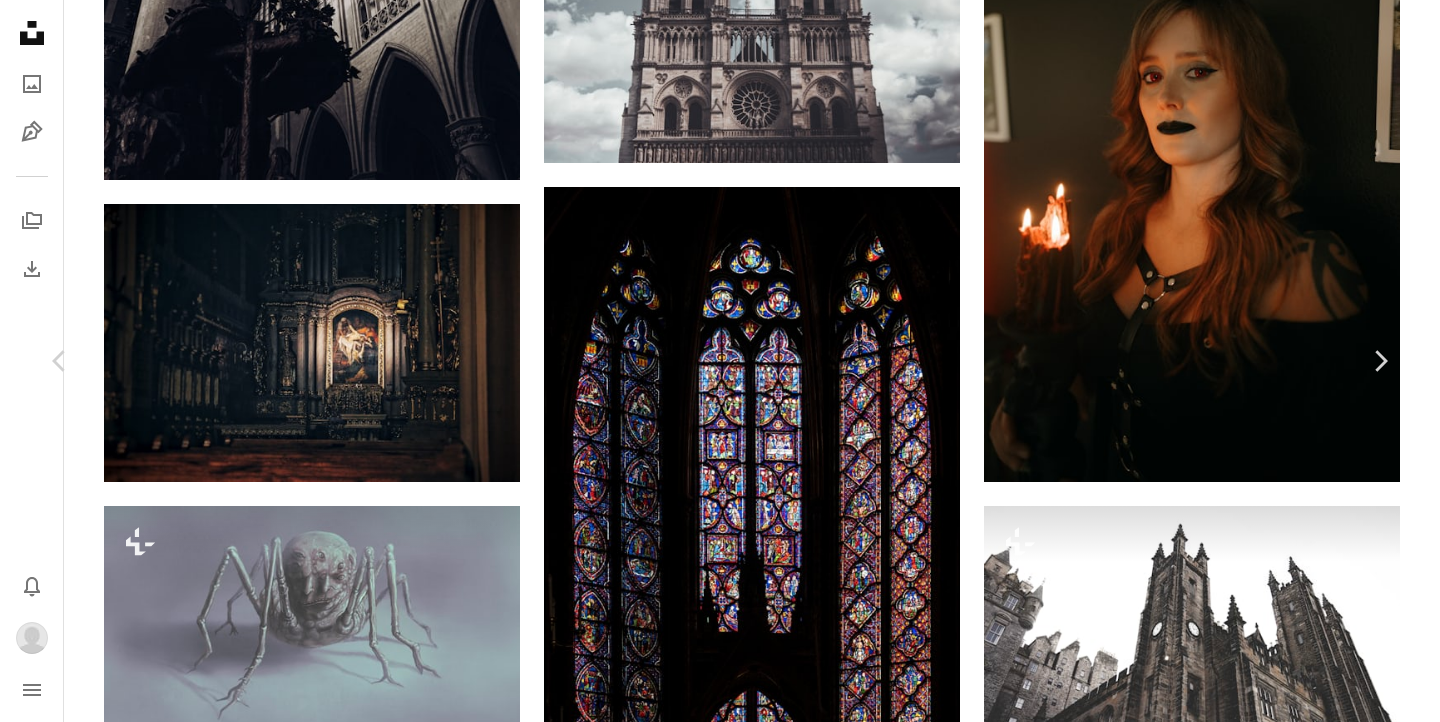 scroll, scrollTop: 3022, scrollLeft: 0, axis: vertical 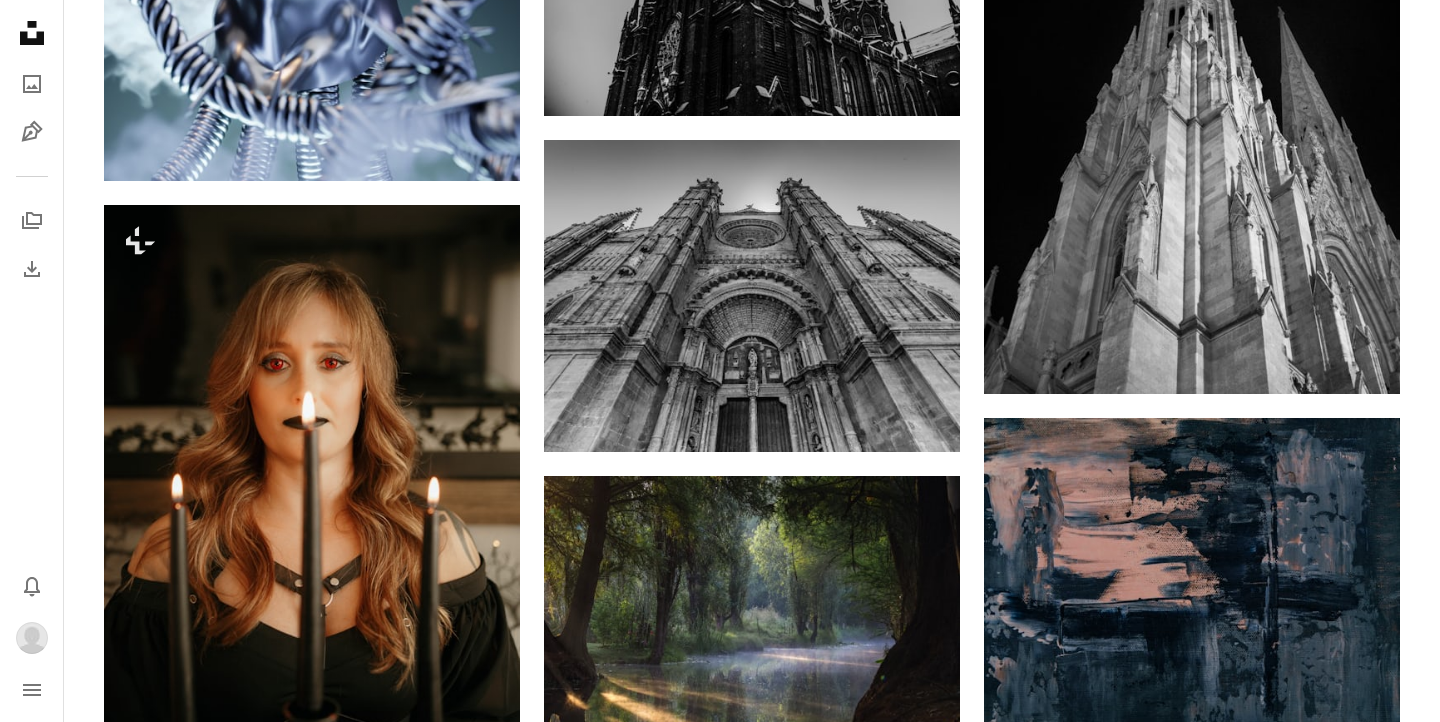 click at bounding box center [1192, 1062] 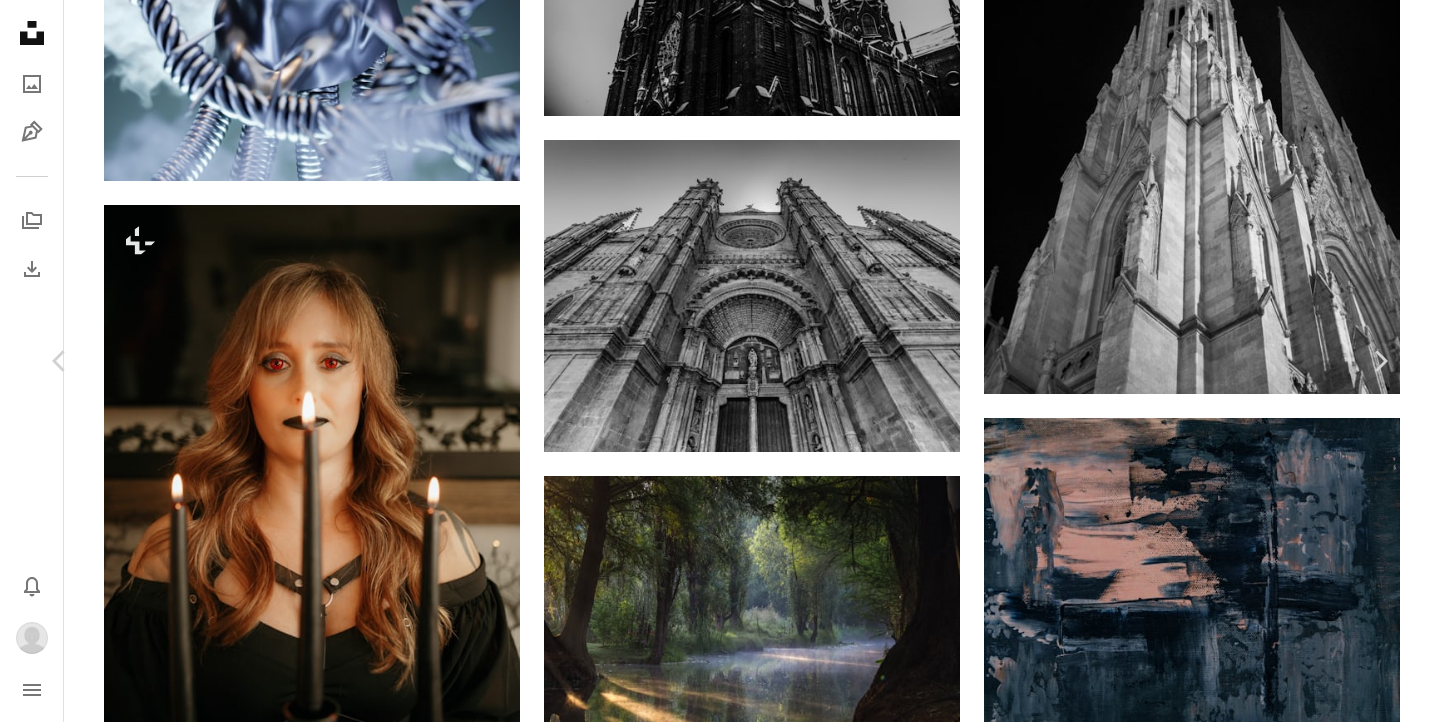 click at bounding box center (712, 4977) 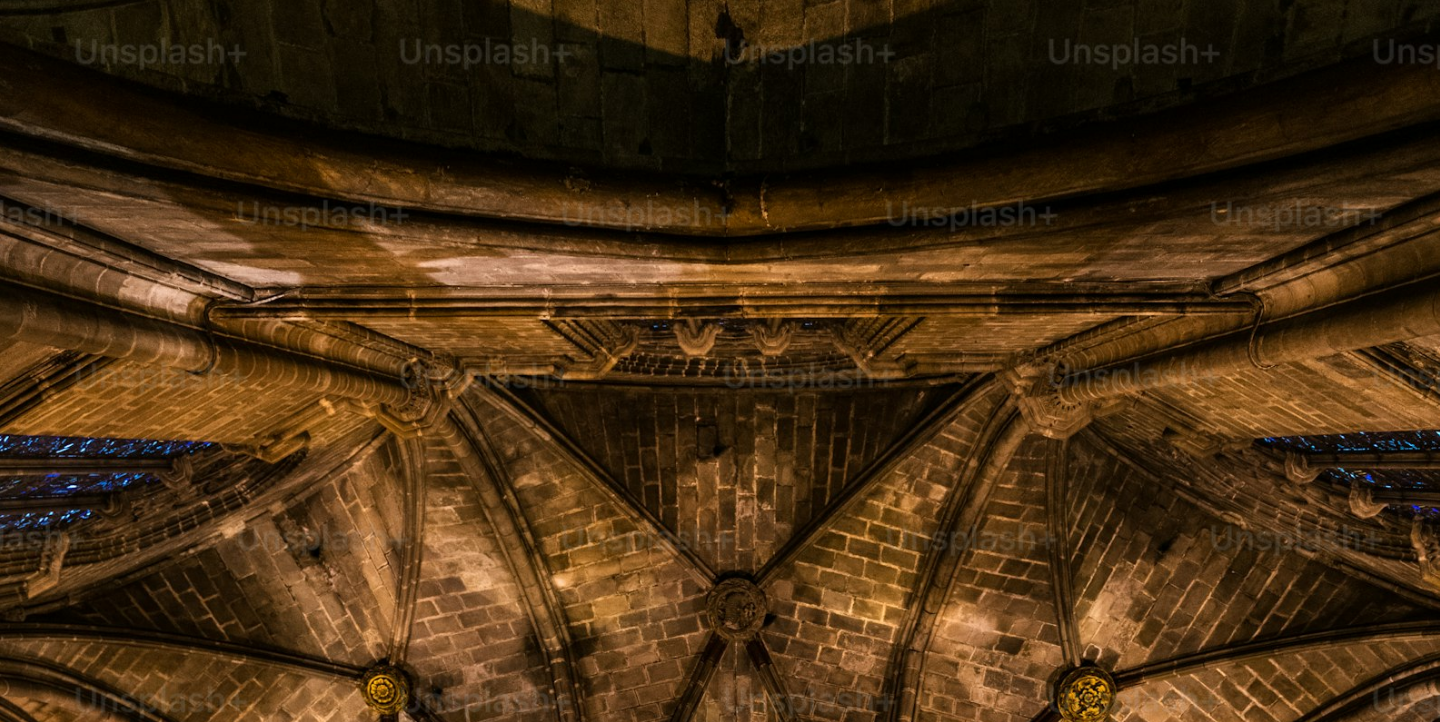 scroll, scrollTop: 720, scrollLeft: 0, axis: vertical 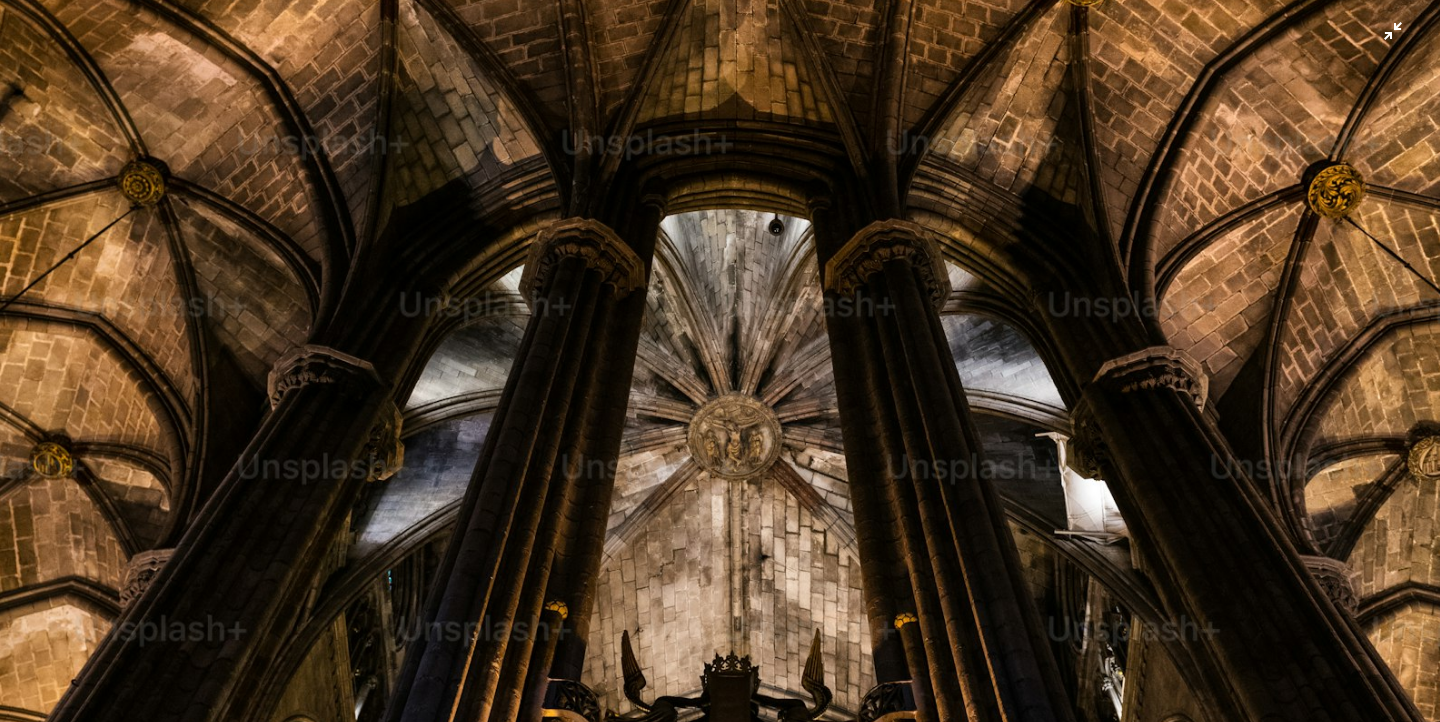 click at bounding box center (720, 360) 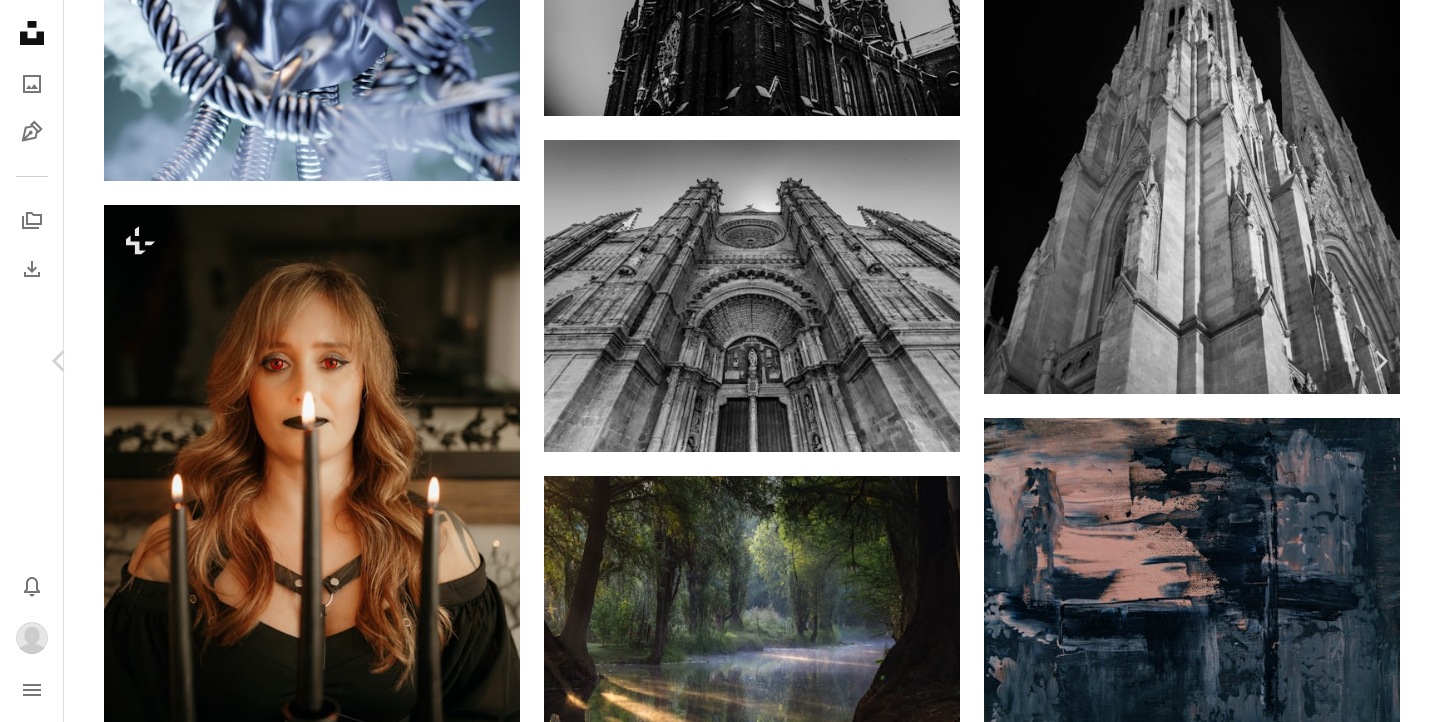 scroll, scrollTop: 949, scrollLeft: 0, axis: vertical 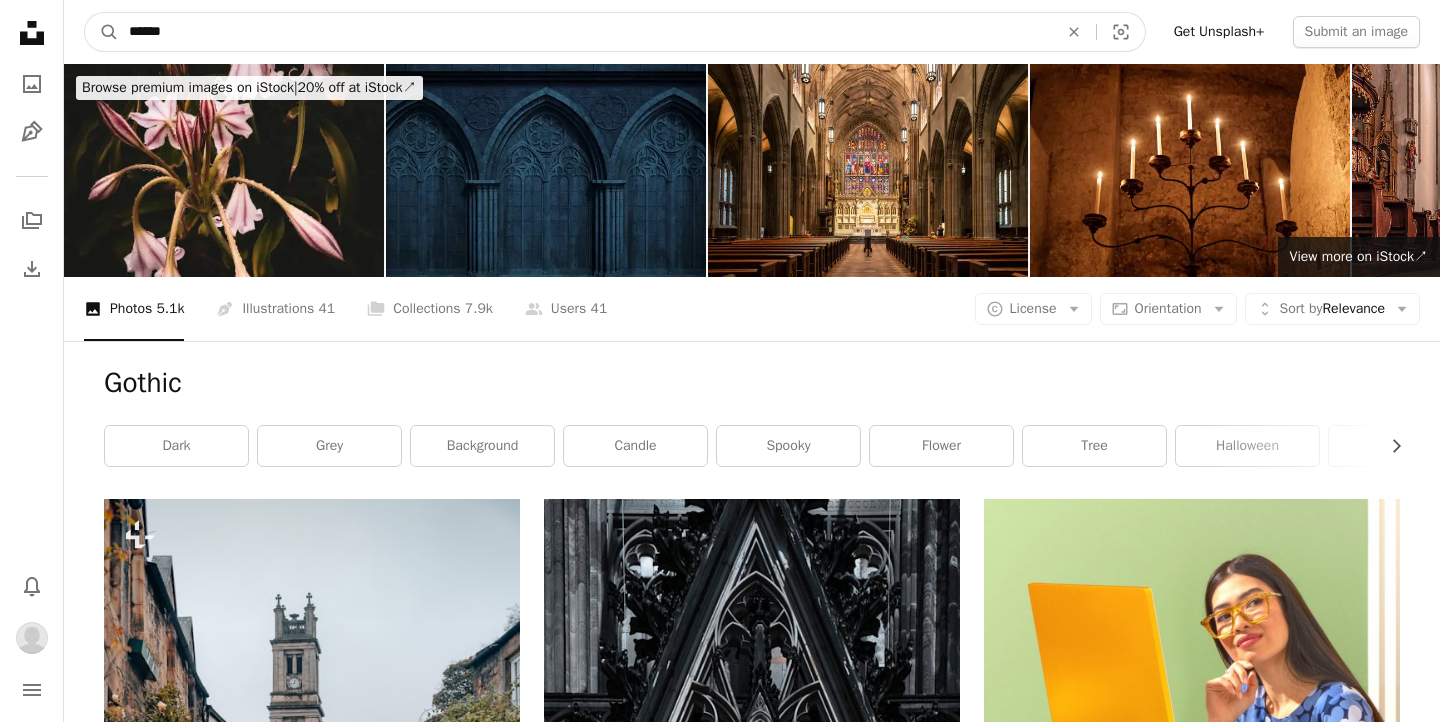 click on "******" at bounding box center (585, 32) 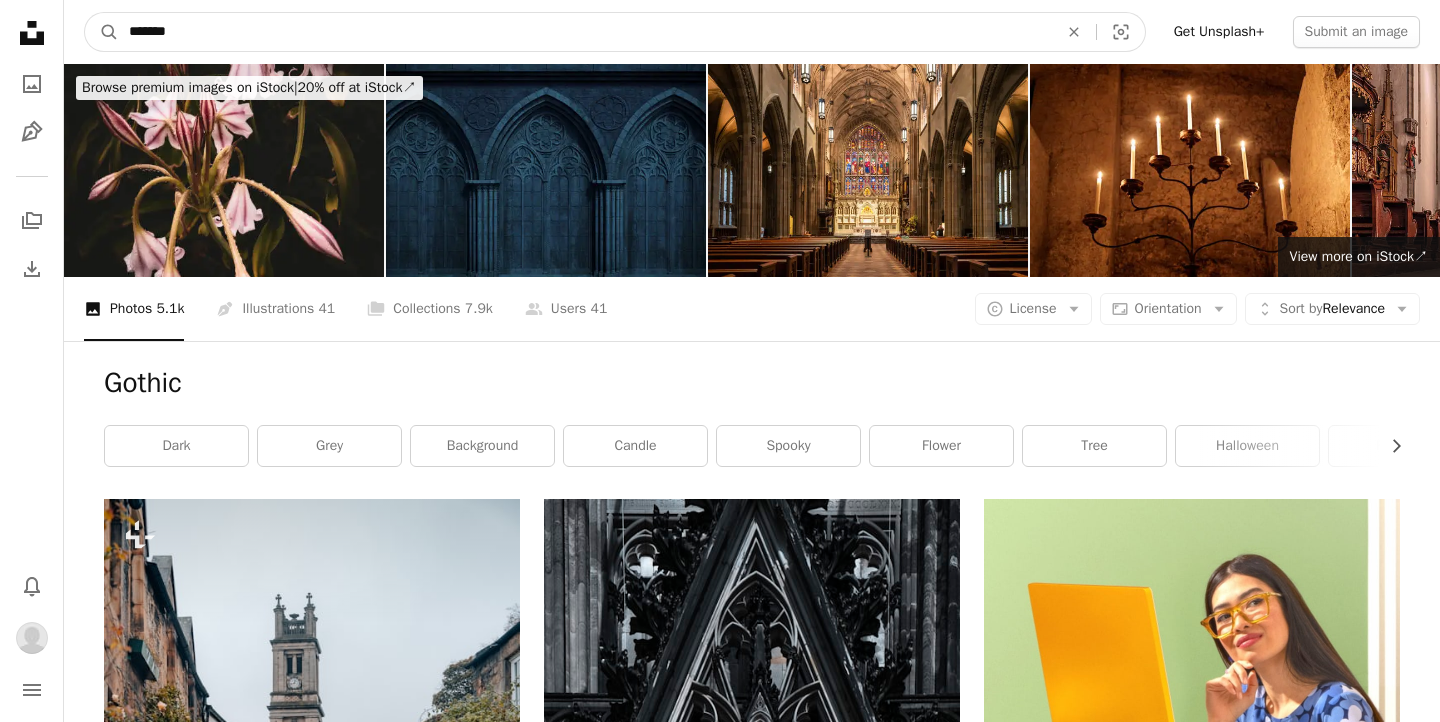click on "A magnifying glass" at bounding box center (102, 32) 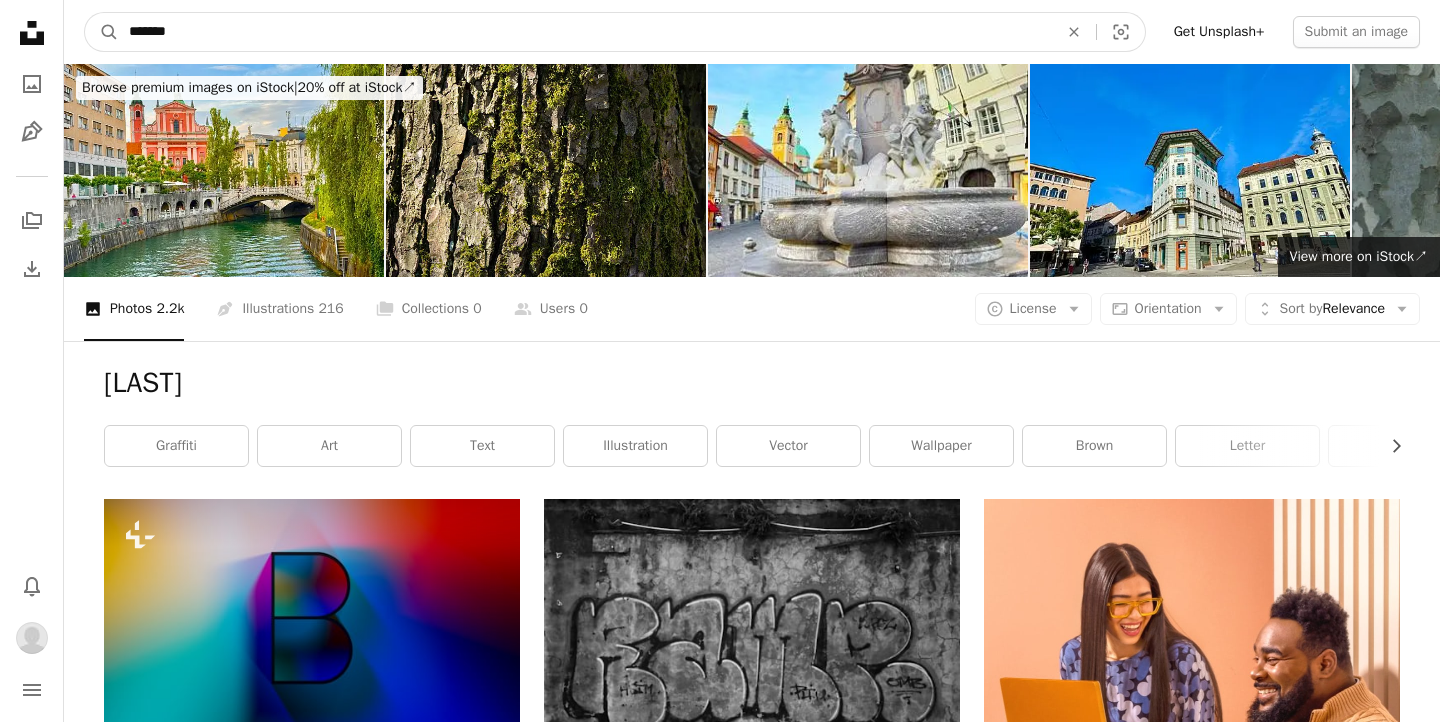 click on "*******" at bounding box center [585, 32] 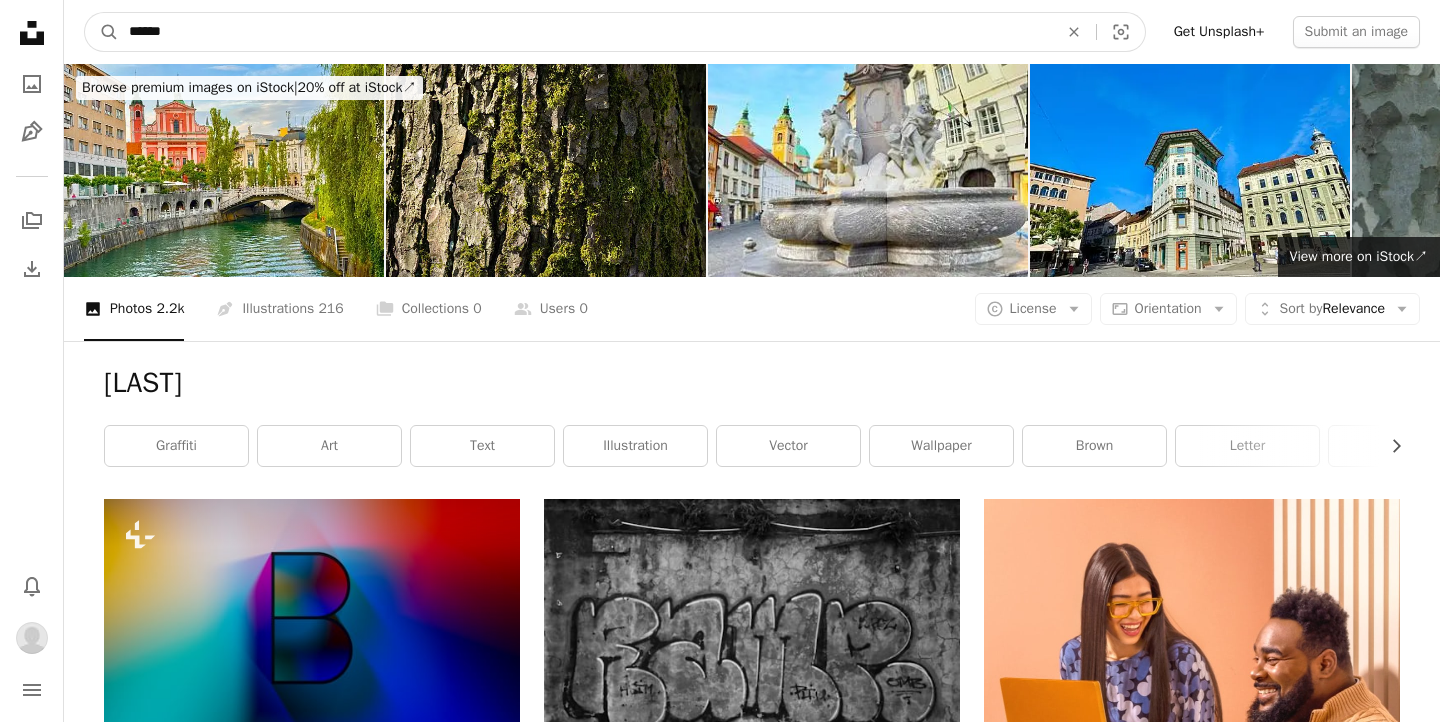 type on "*******" 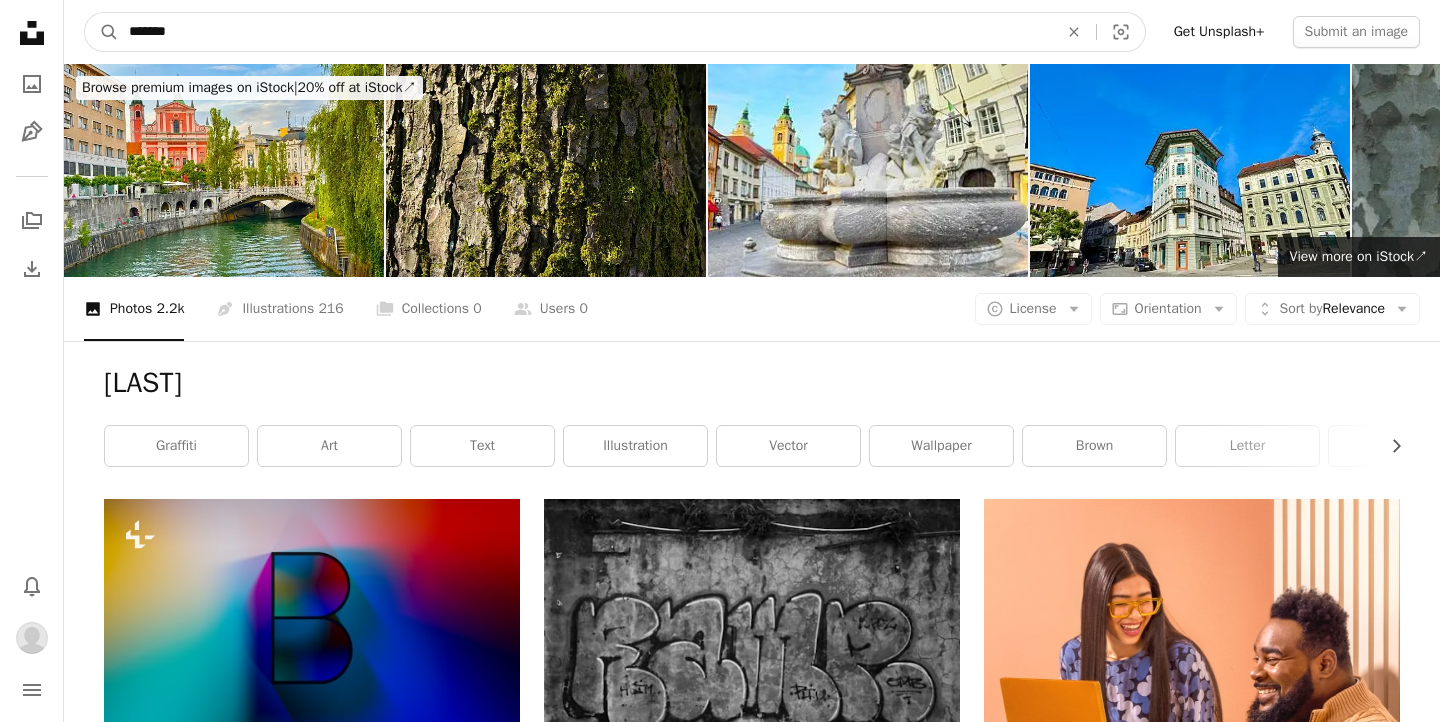 click on "A magnifying glass" at bounding box center (102, 32) 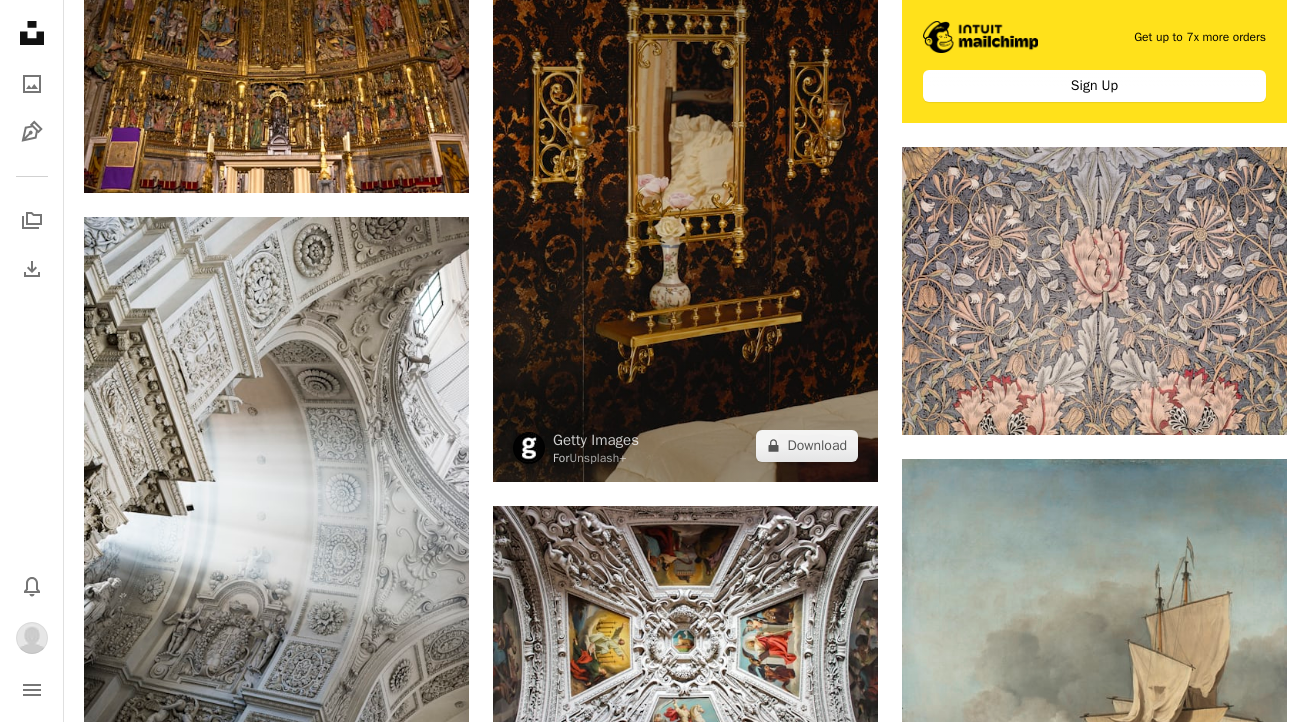 scroll, scrollTop: 913, scrollLeft: 0, axis: vertical 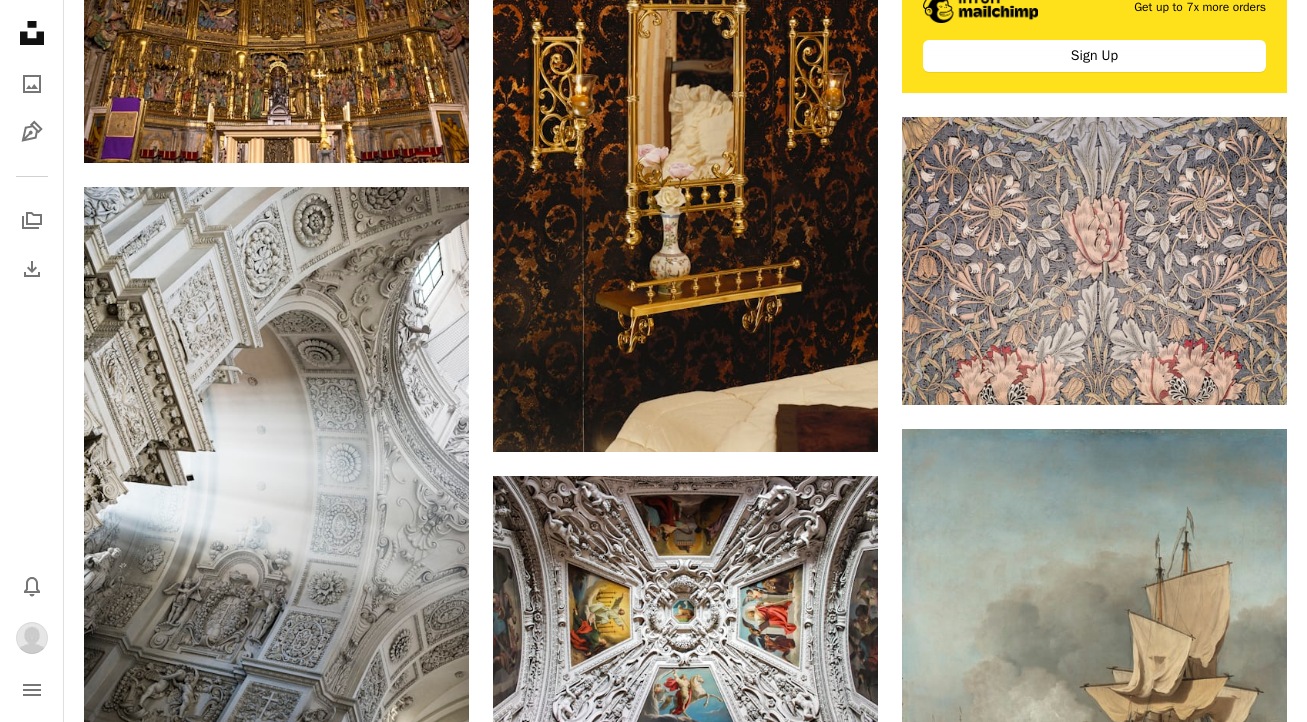 click at bounding box center [1094, 1037] 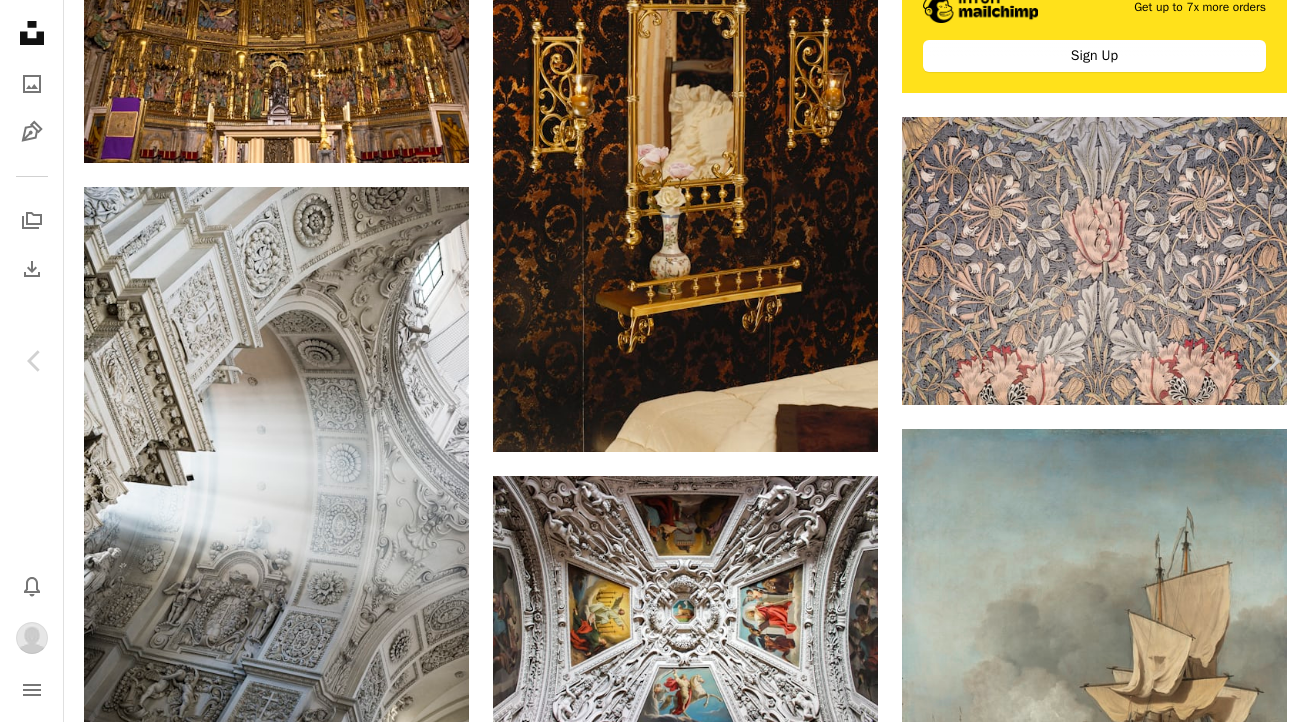 scroll, scrollTop: 1465, scrollLeft: 0, axis: vertical 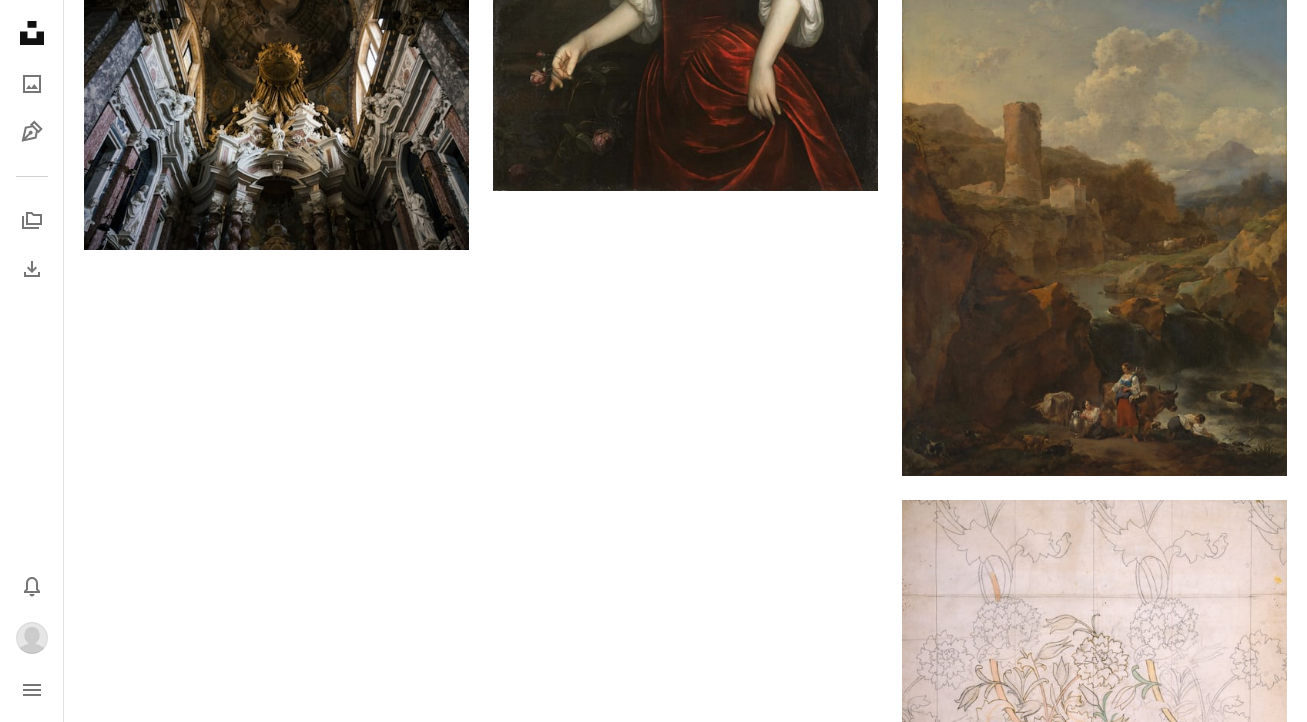 click on "Load more" at bounding box center [685, 1165] 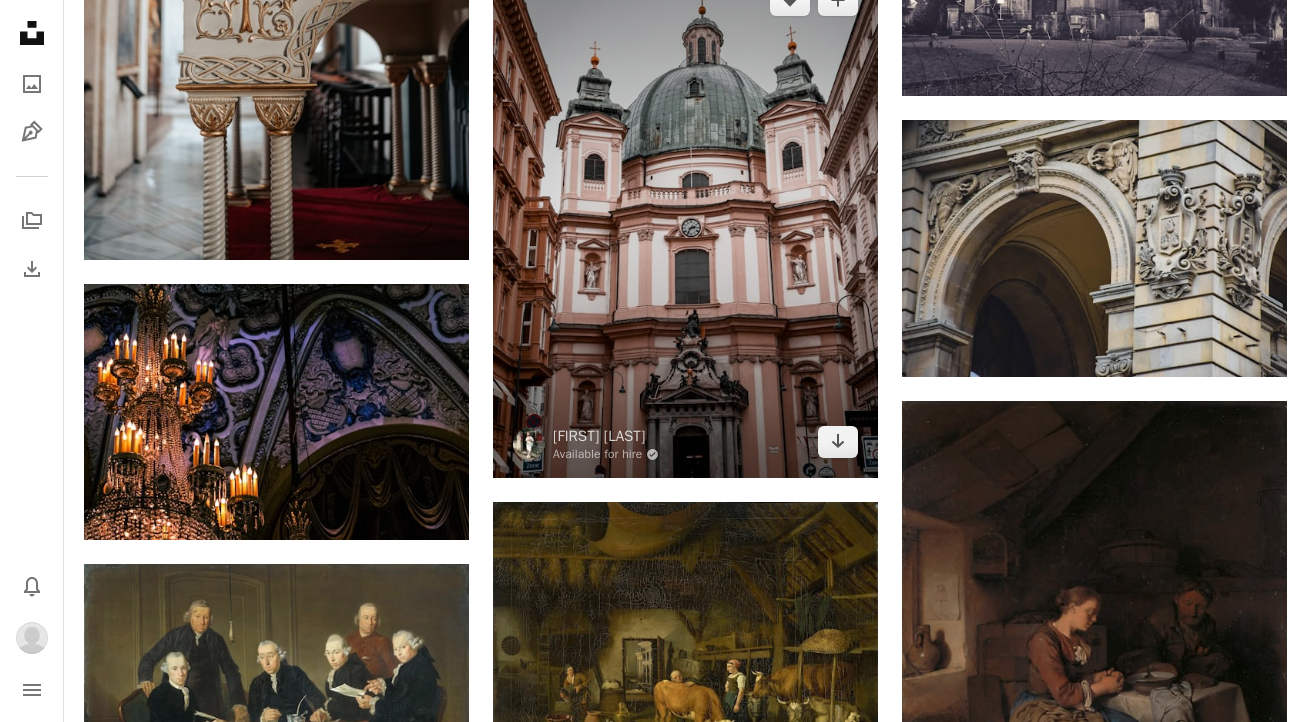 scroll, scrollTop: 15009, scrollLeft: 0, axis: vertical 